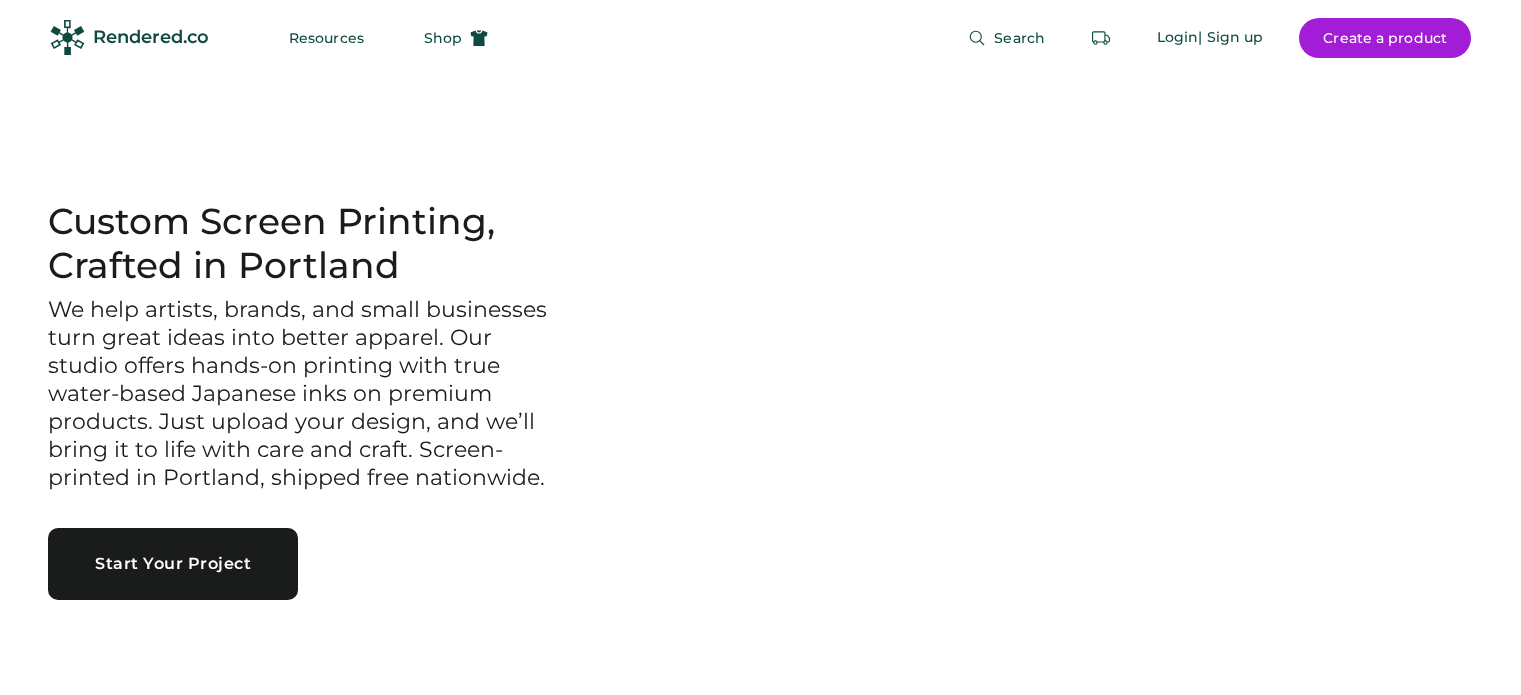 scroll, scrollTop: 0, scrollLeft: 0, axis: both 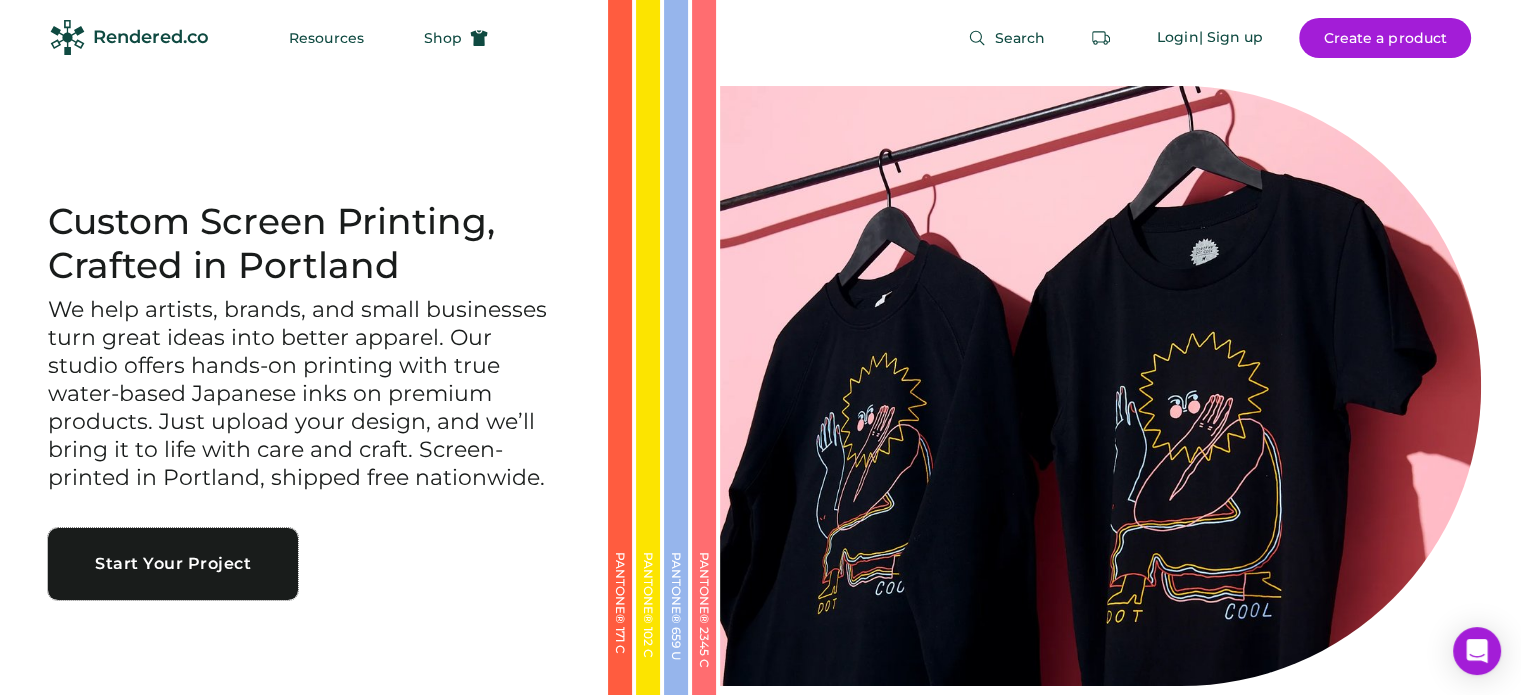 click on "Start Your Project" at bounding box center [173, 564] 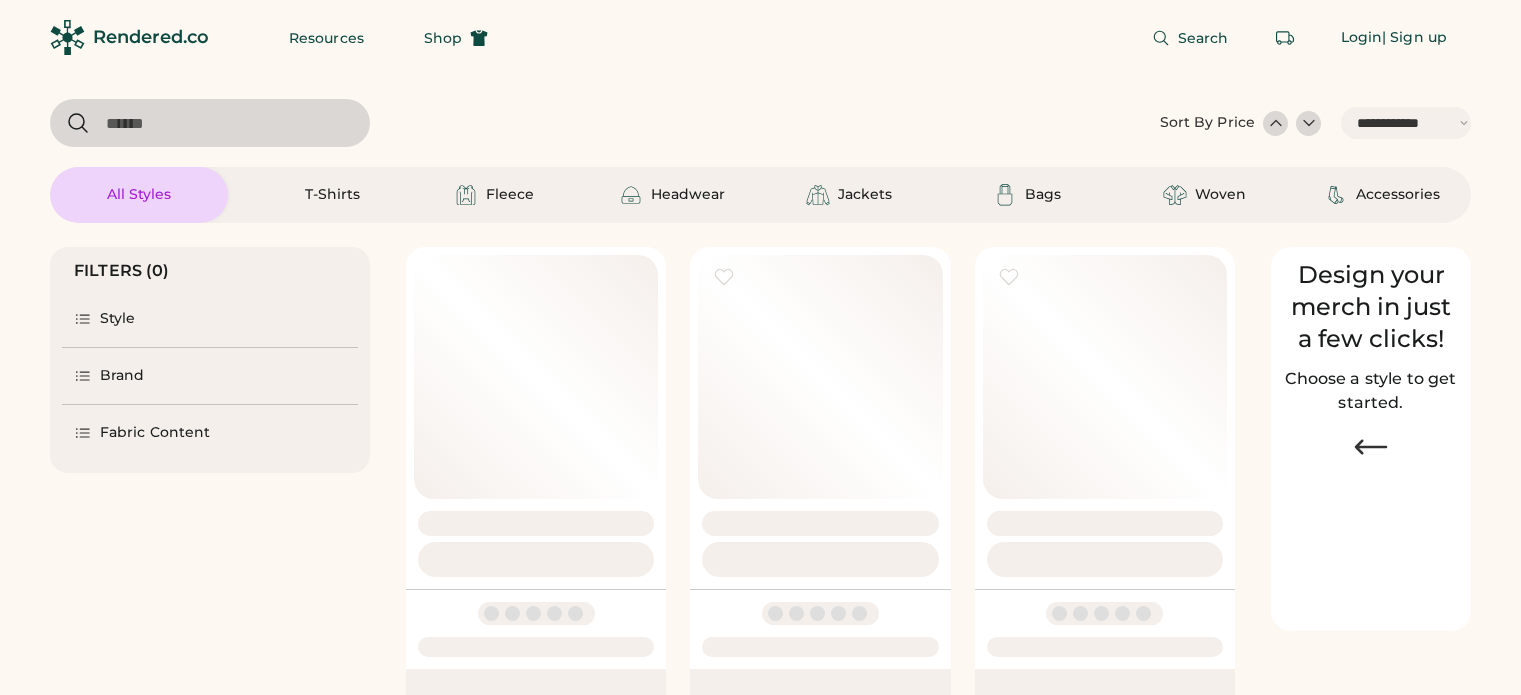 select on "*****" 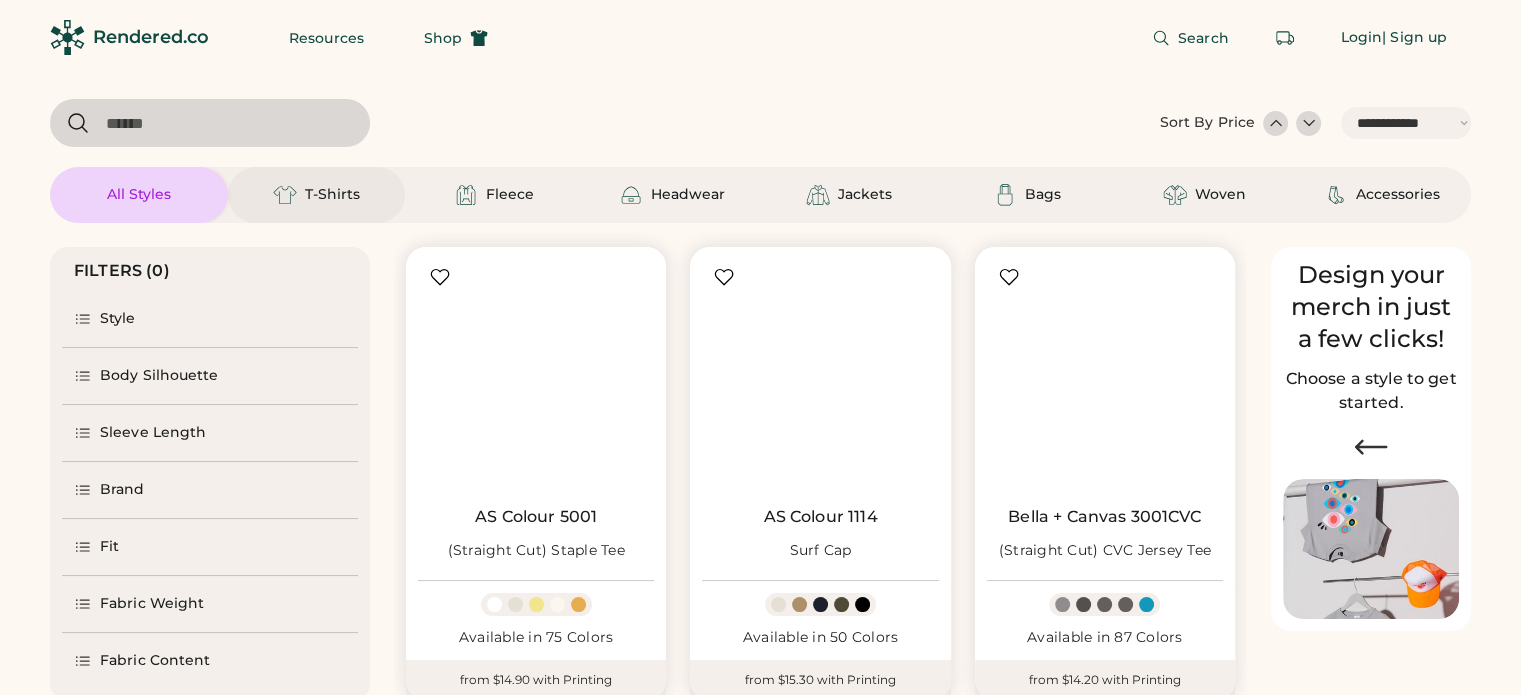scroll, scrollTop: 0, scrollLeft: 0, axis: both 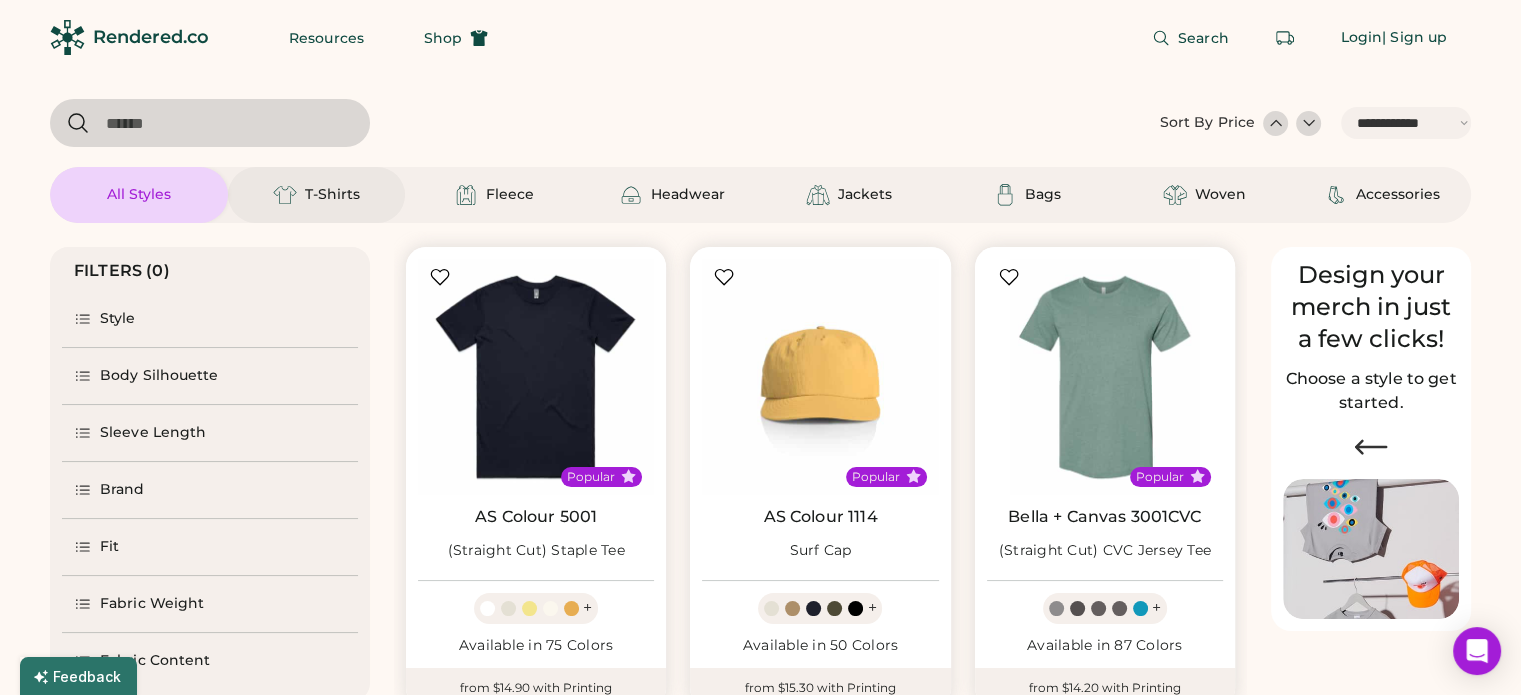 click on "T-Shirts" at bounding box center [332, 195] 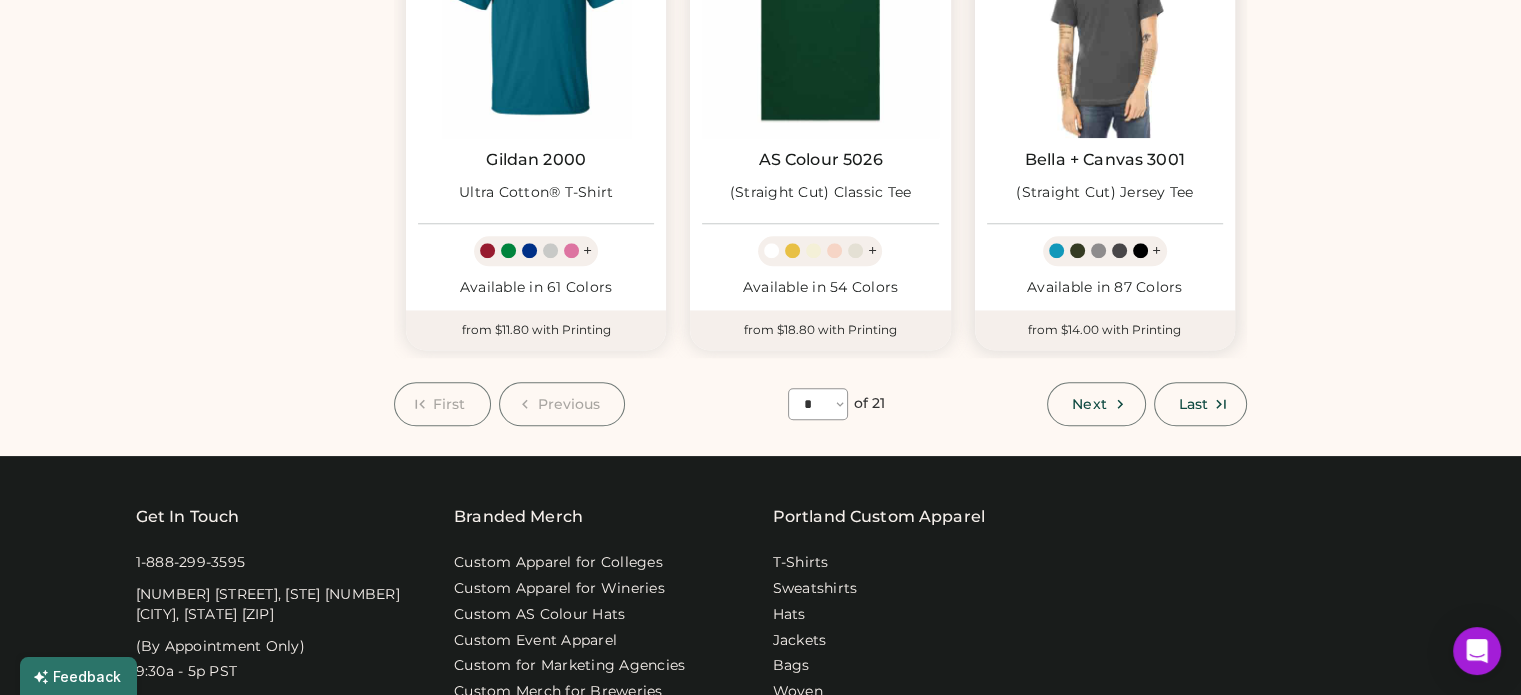 scroll, scrollTop: 1900, scrollLeft: 0, axis: vertical 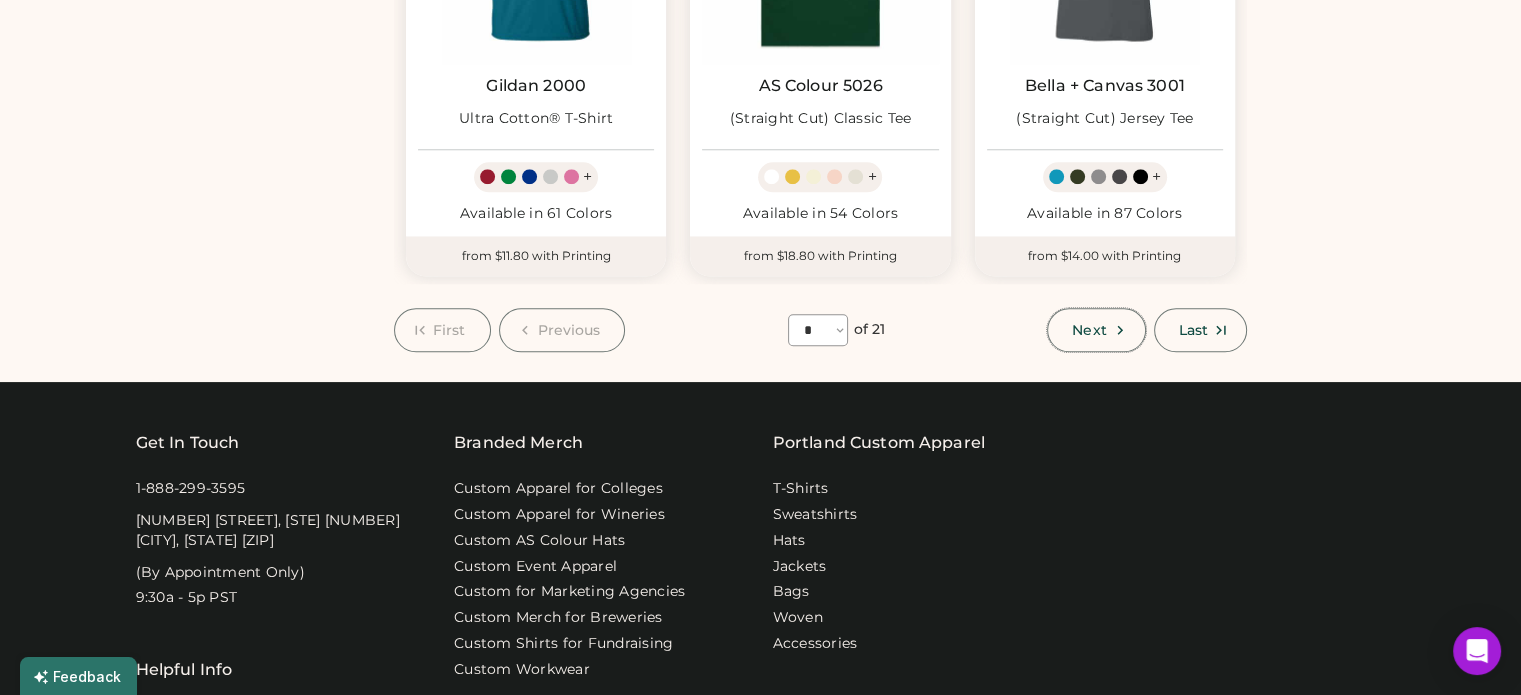 click on "Next" at bounding box center (1096, 330) 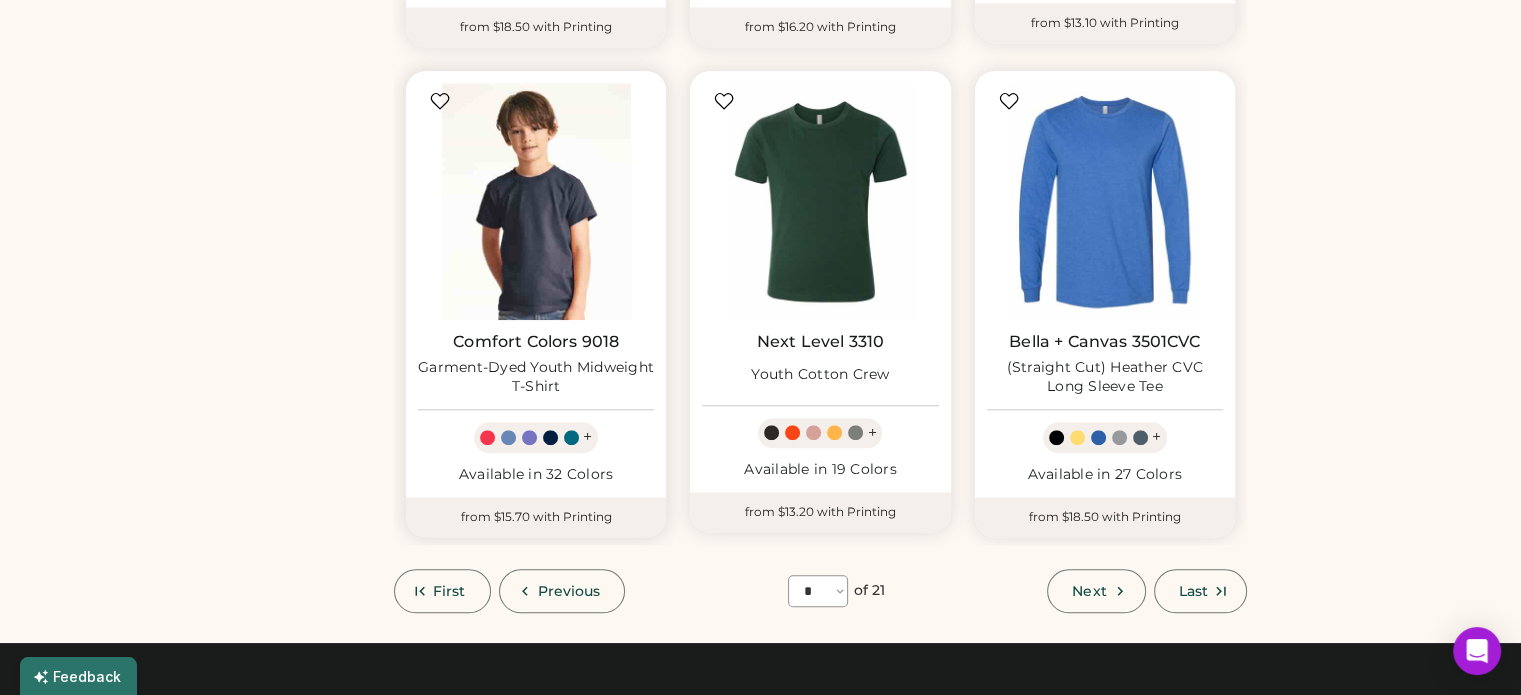 scroll, scrollTop: 1887, scrollLeft: 0, axis: vertical 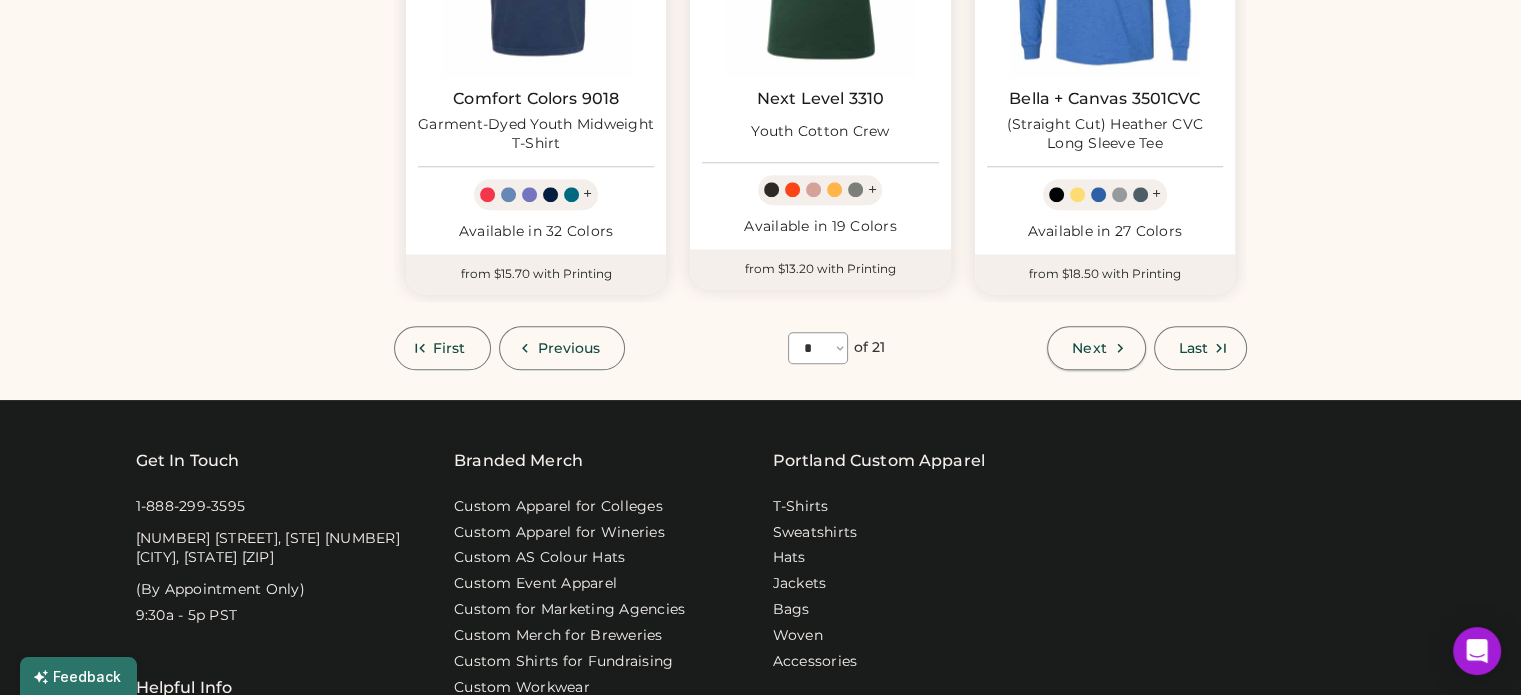 click on "Next" at bounding box center [1096, 348] 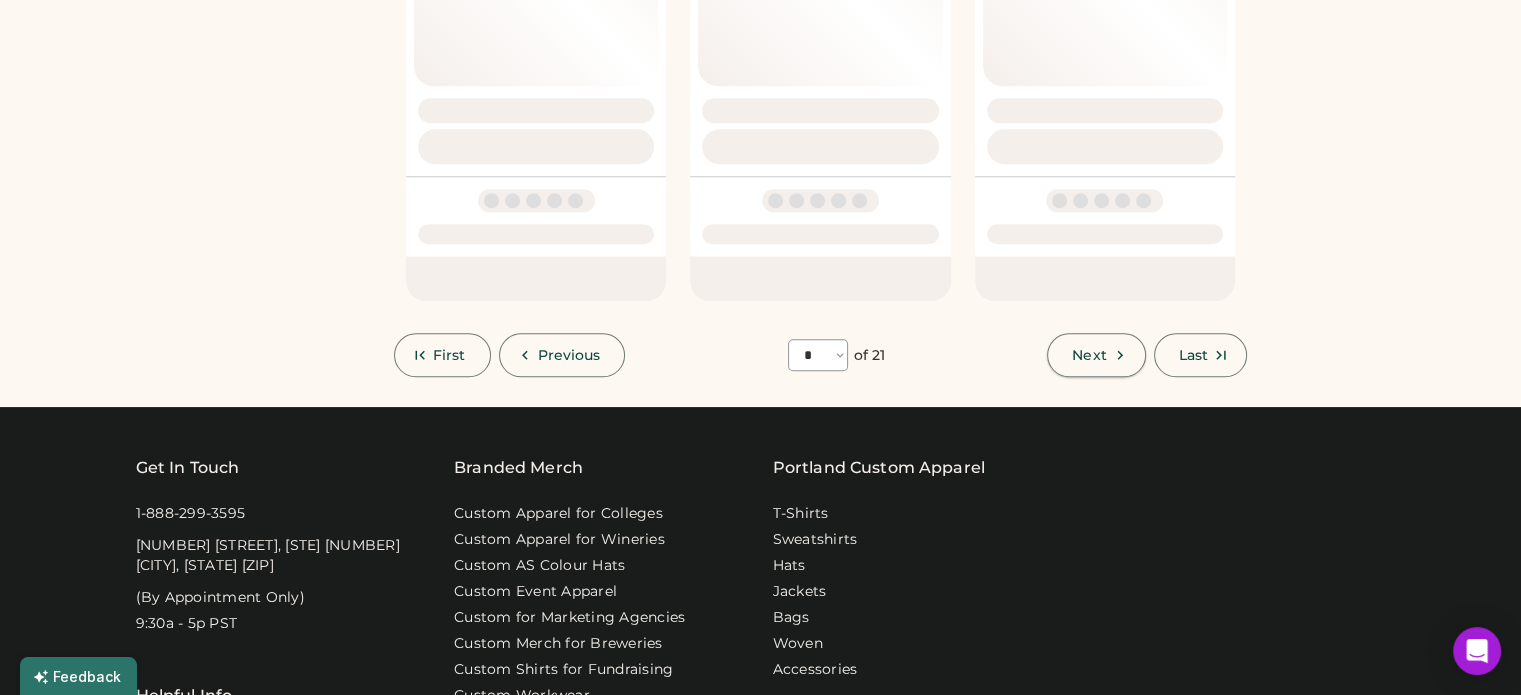 scroll, scrollTop: 87, scrollLeft: 0, axis: vertical 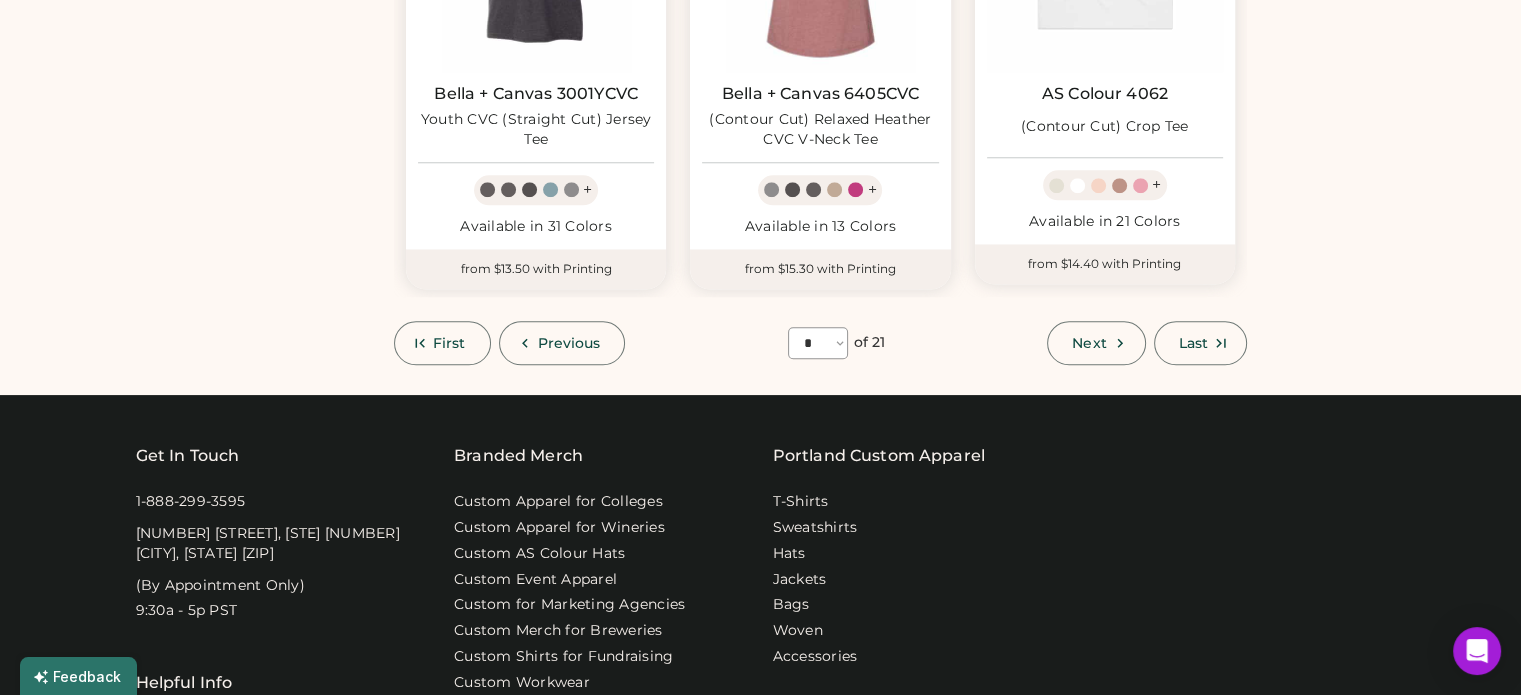 click on "Next" at bounding box center (1096, 343) 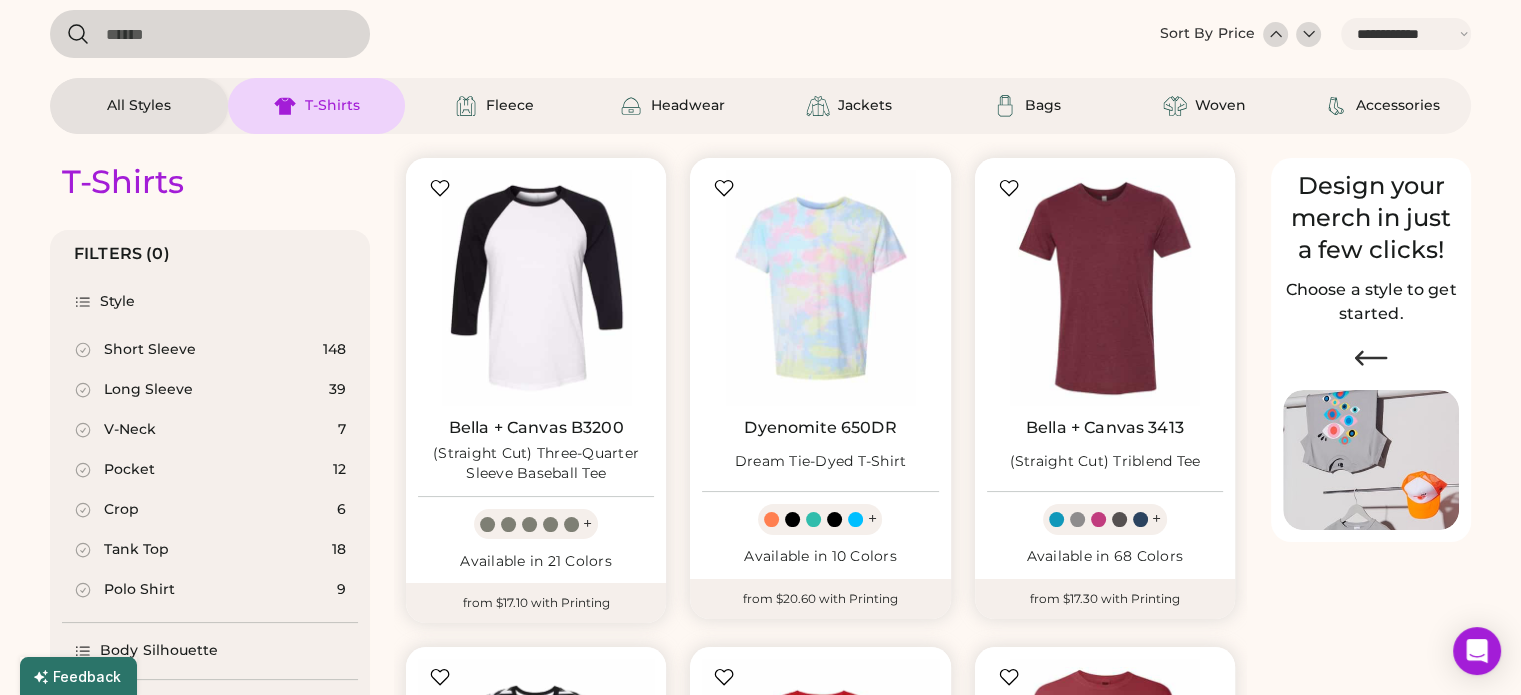 scroll, scrollTop: 87, scrollLeft: 0, axis: vertical 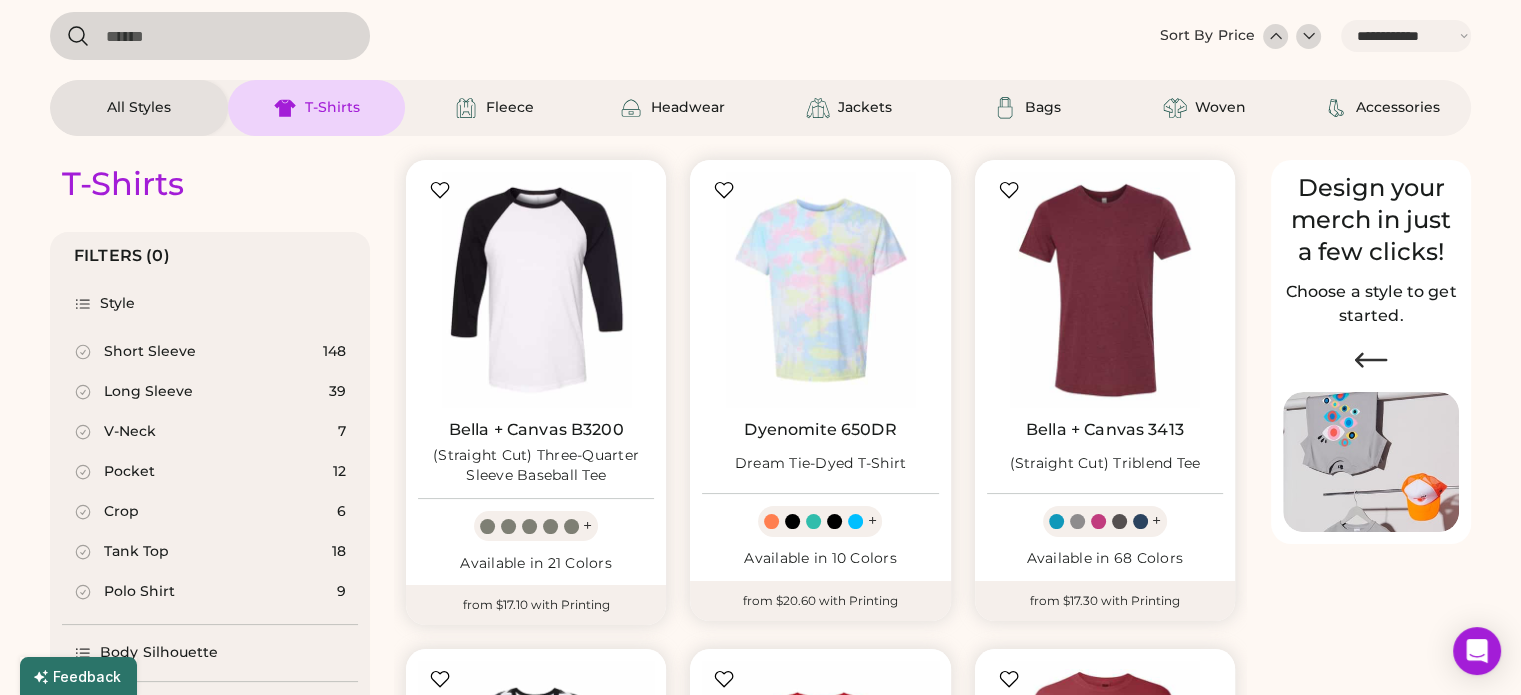 click 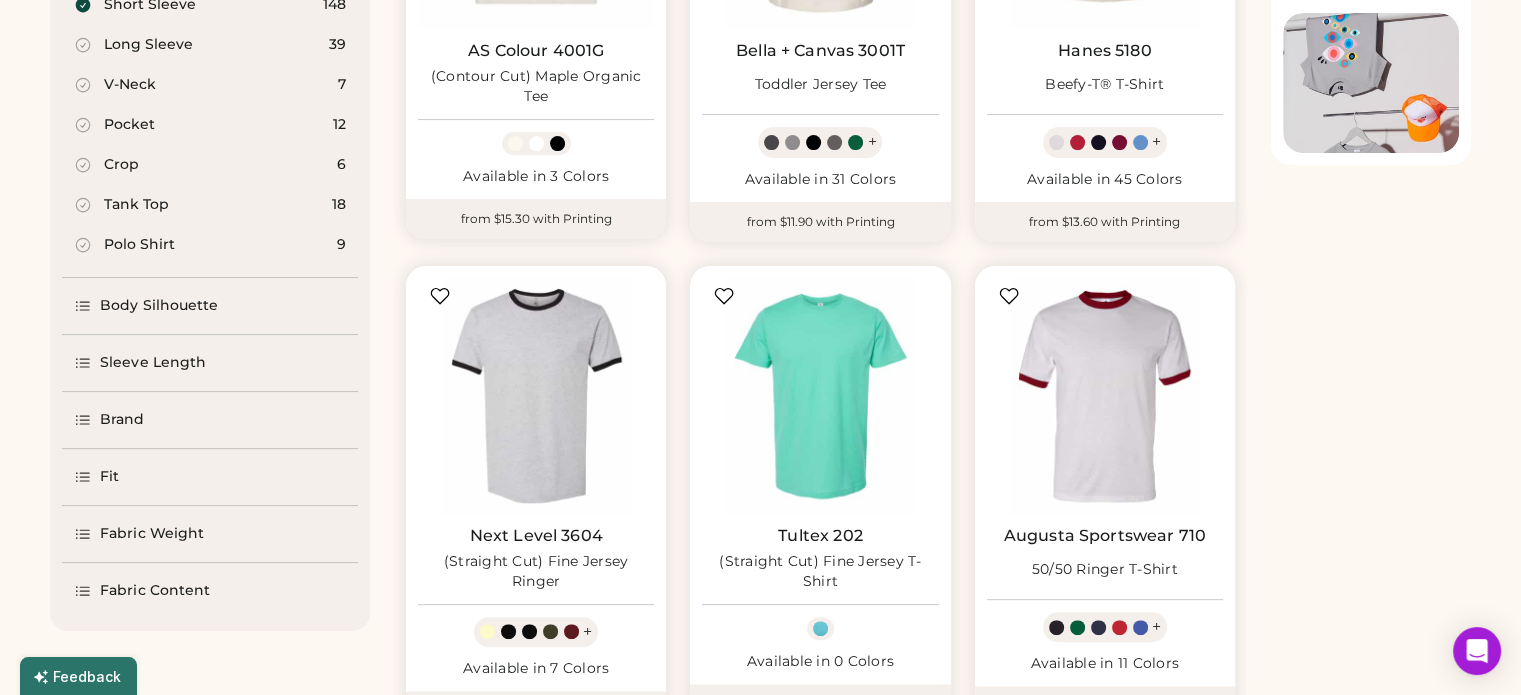 scroll, scrollTop: 587, scrollLeft: 0, axis: vertical 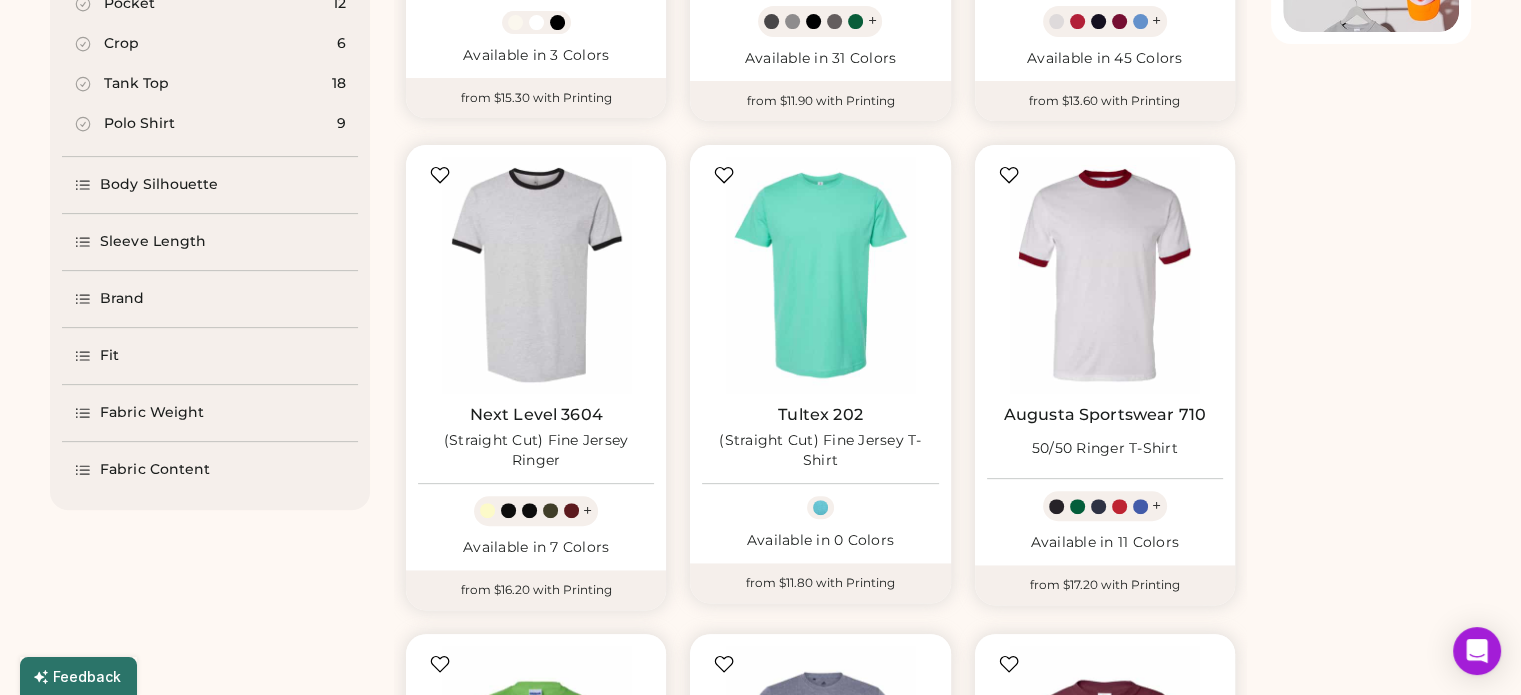 click 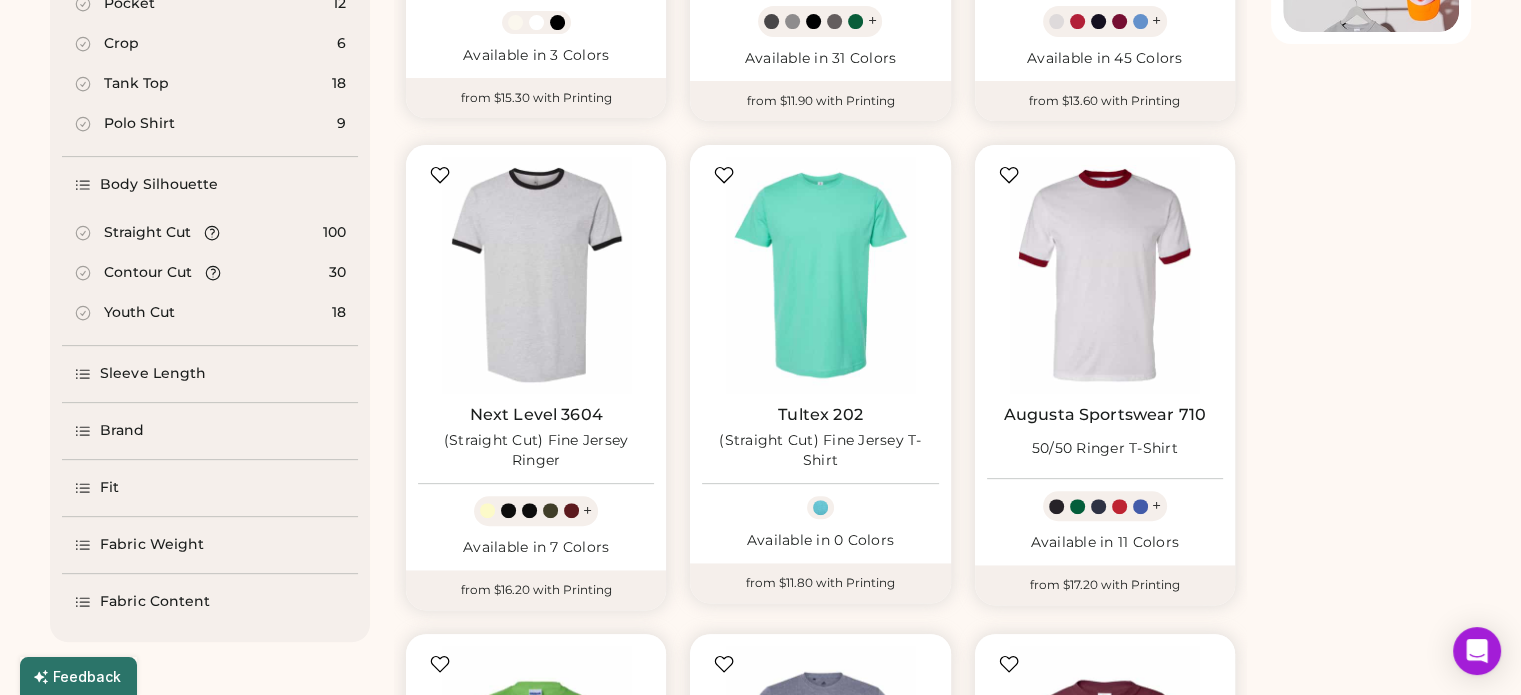 click 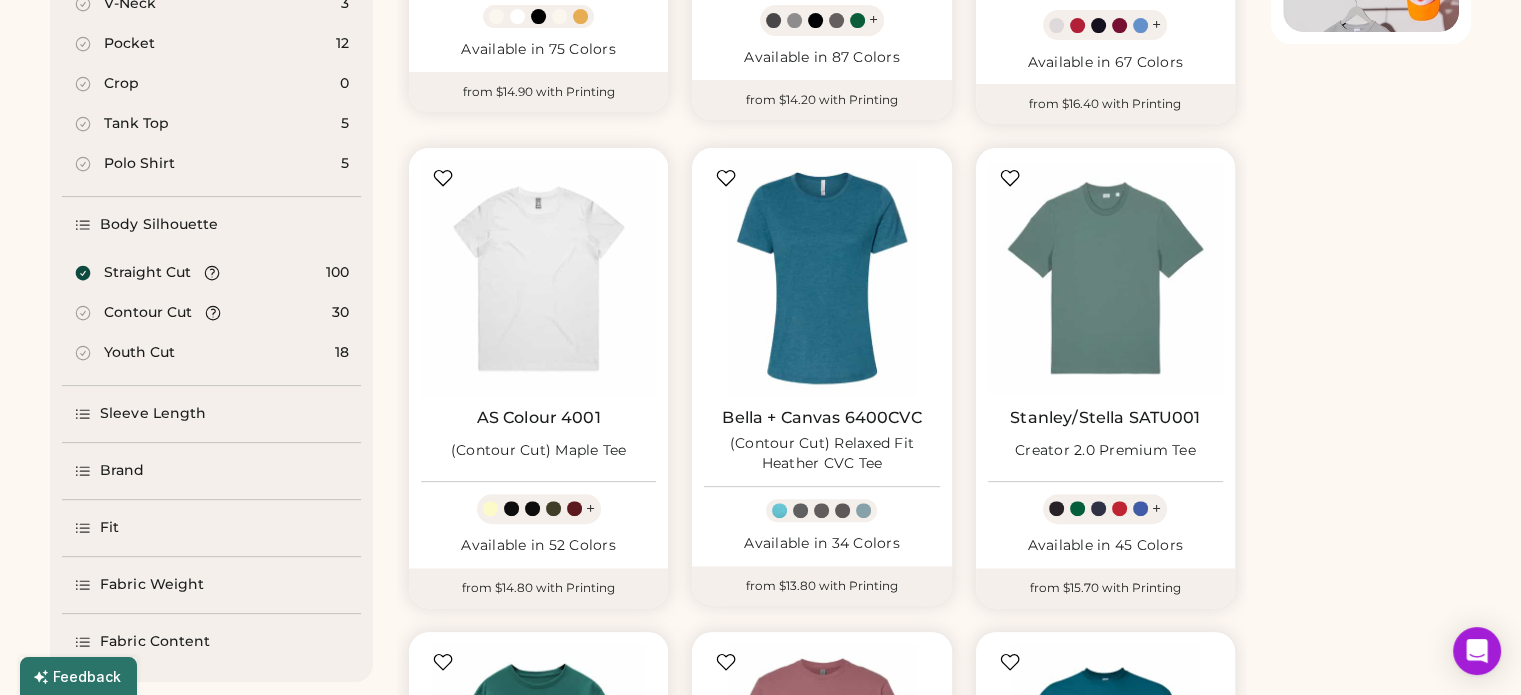 scroll, scrollTop: 627, scrollLeft: 0, axis: vertical 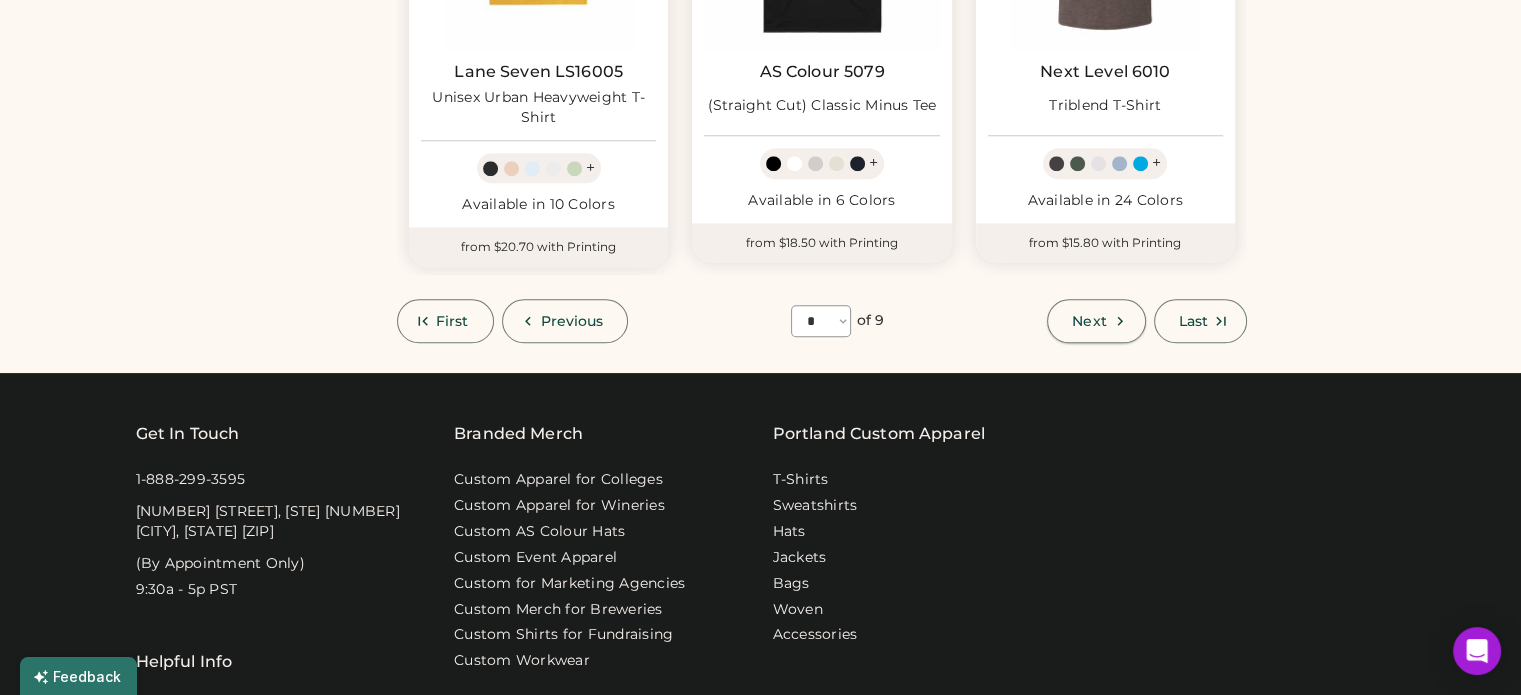 click on "Next" at bounding box center [1089, 321] 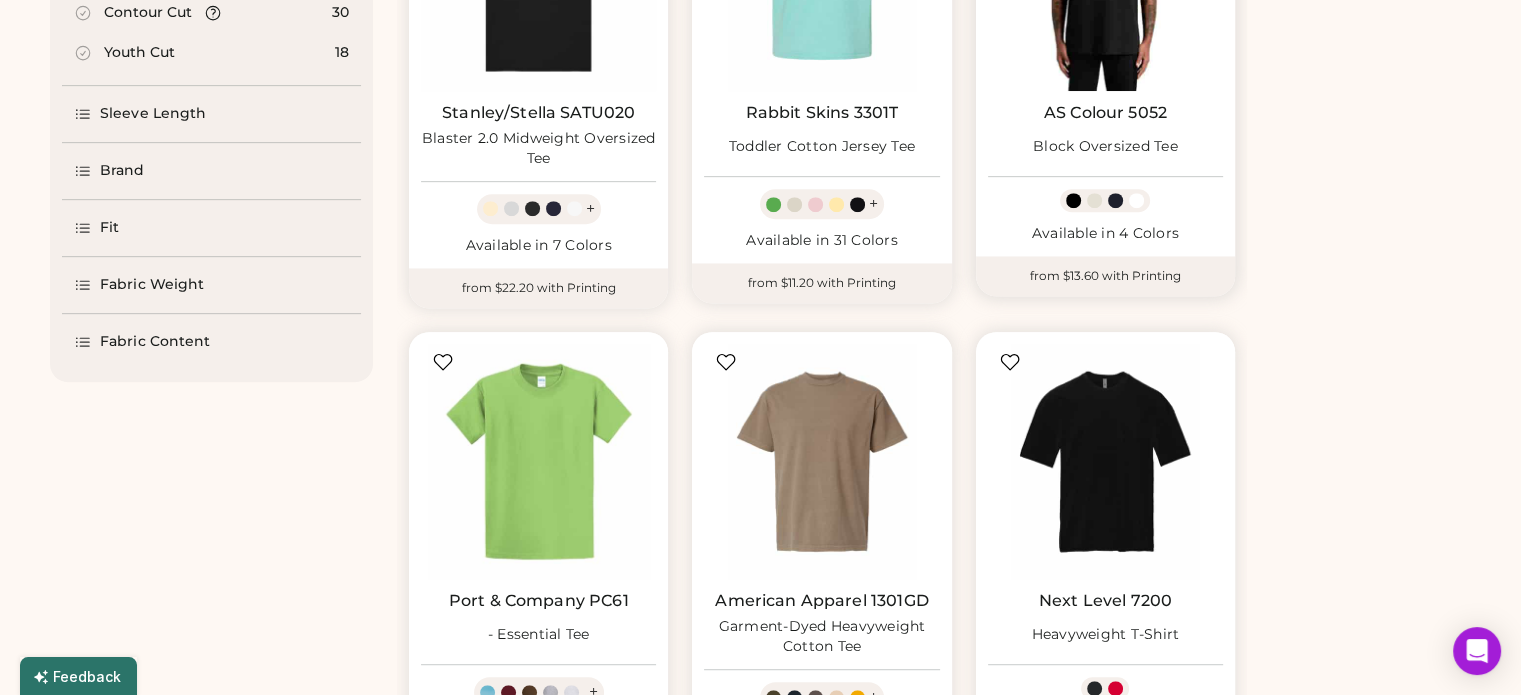 scroll, scrollTop: 687, scrollLeft: 0, axis: vertical 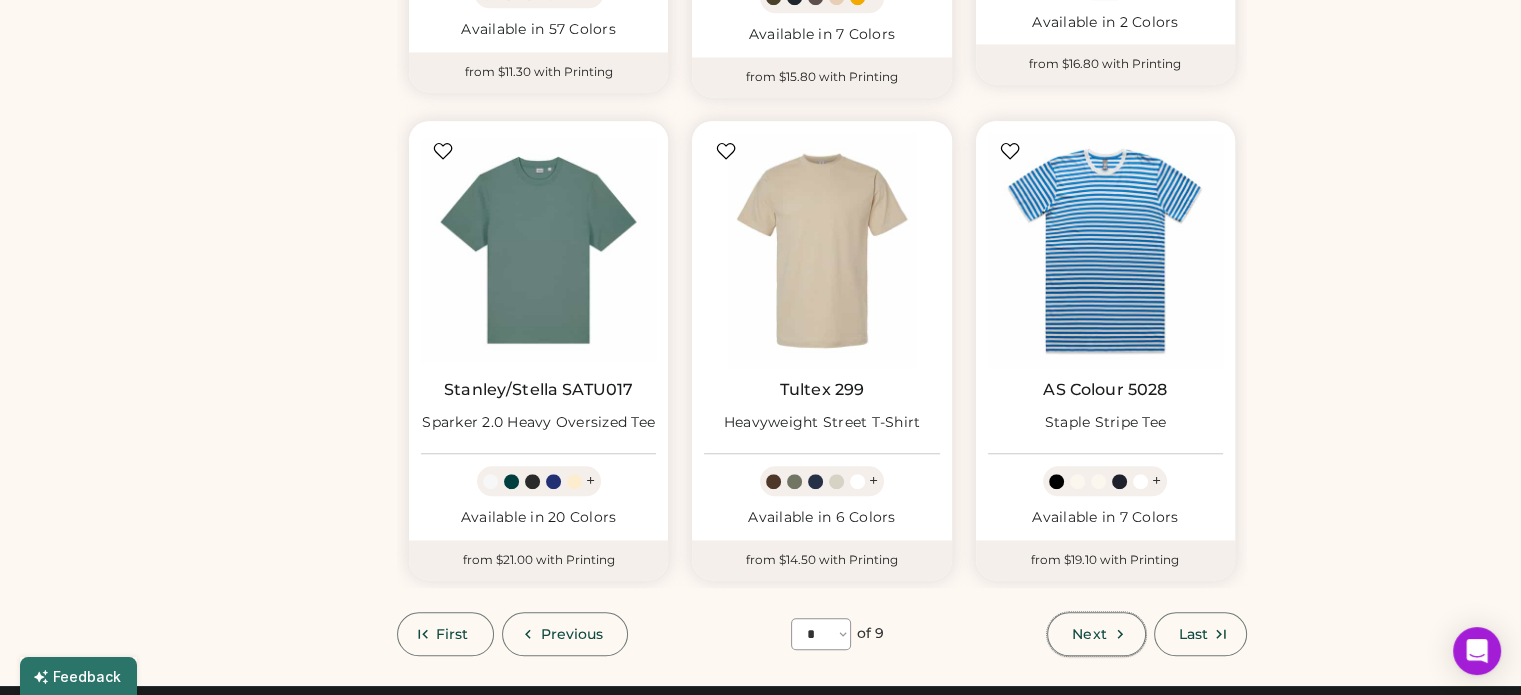 click on "Next" at bounding box center [1089, 634] 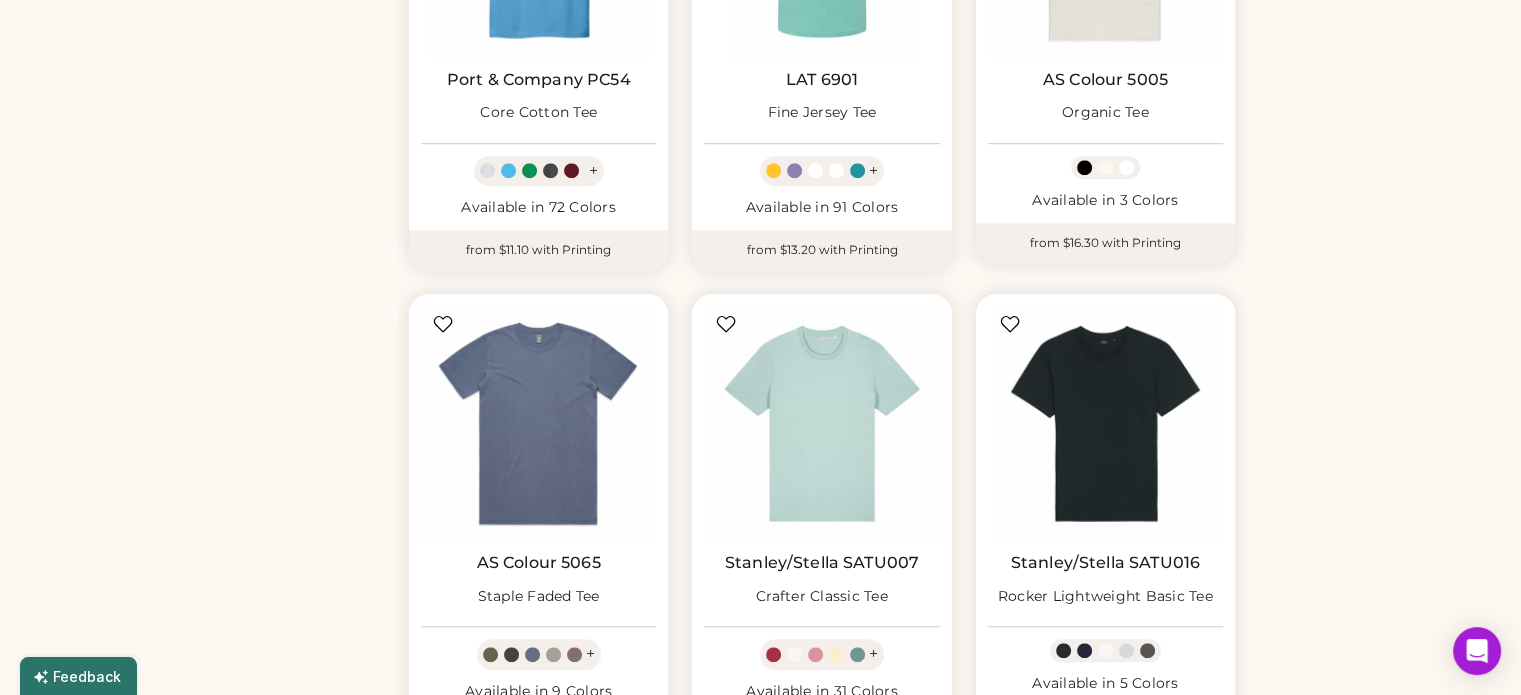 scroll, scrollTop: 1587, scrollLeft: 0, axis: vertical 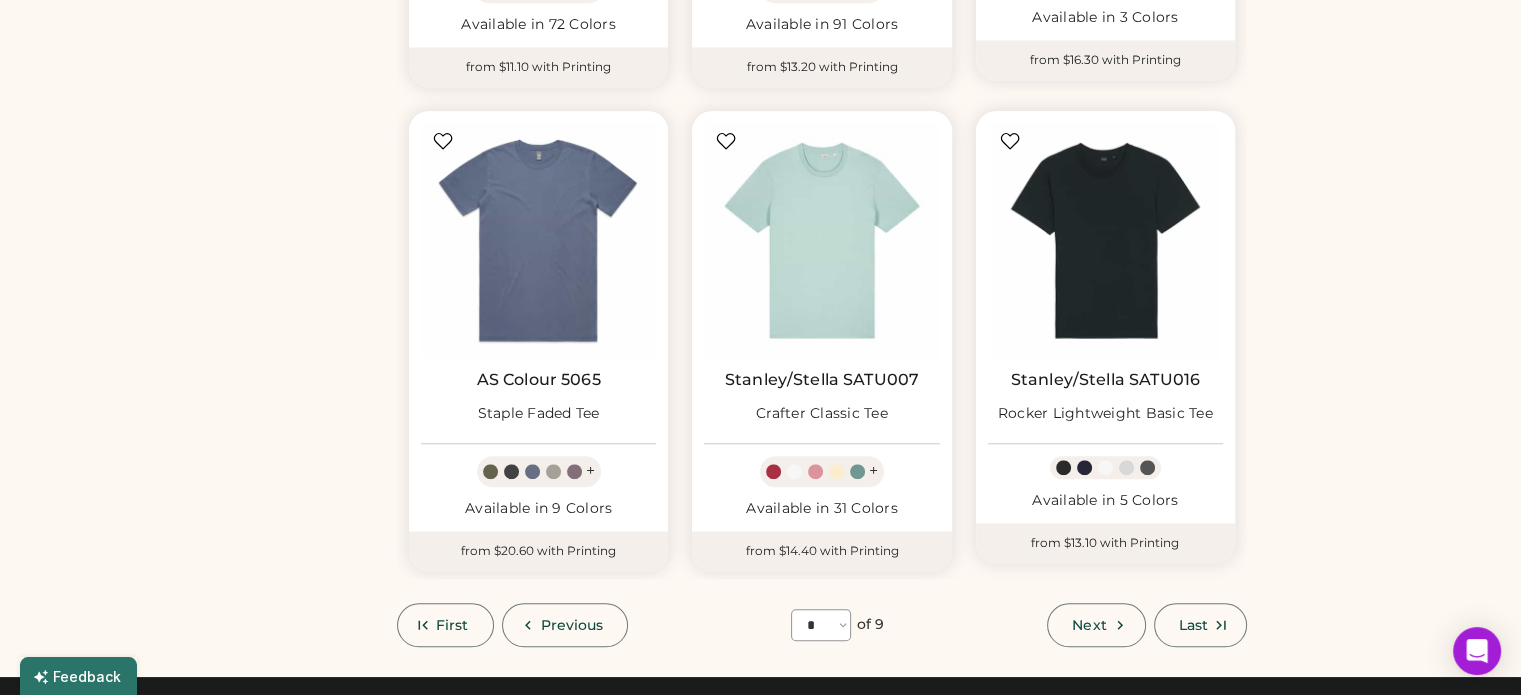 click on "Next" at bounding box center (1089, 625) 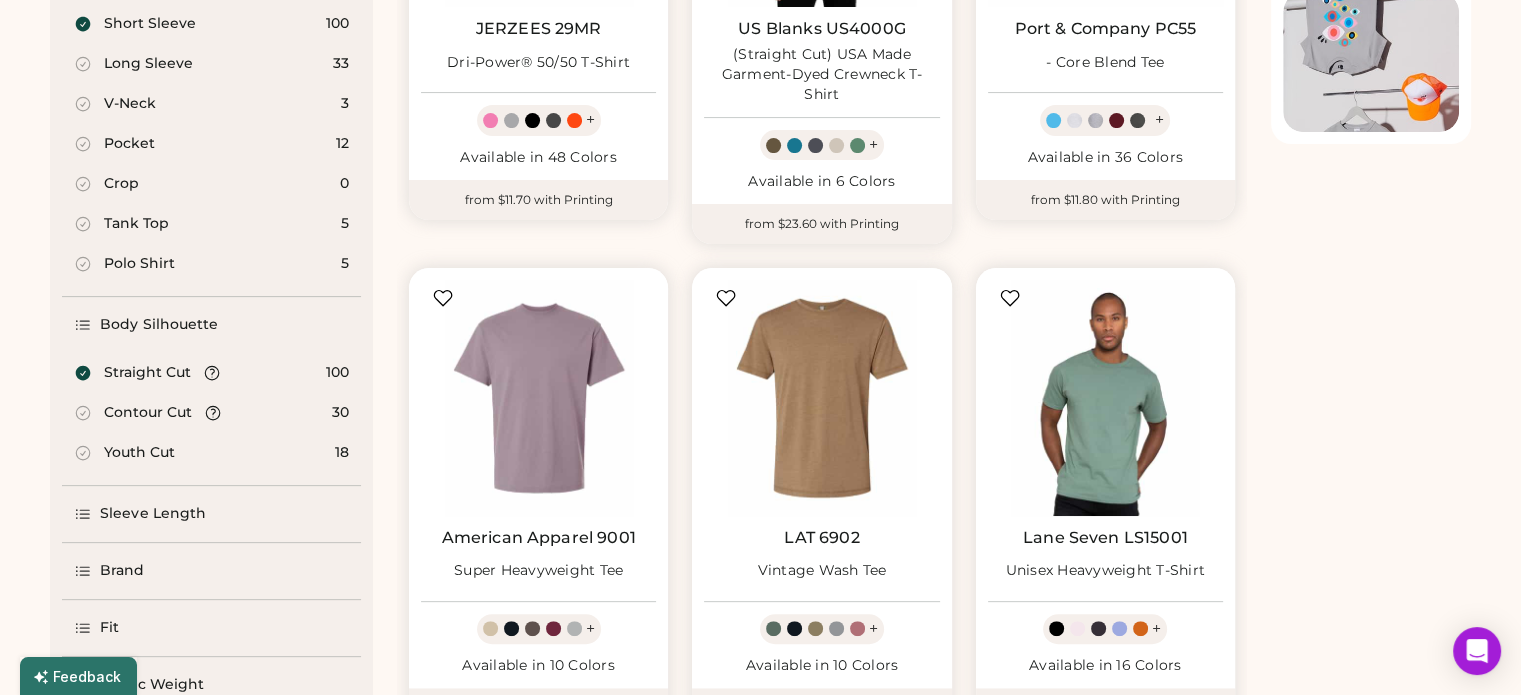 scroll, scrollTop: 687, scrollLeft: 0, axis: vertical 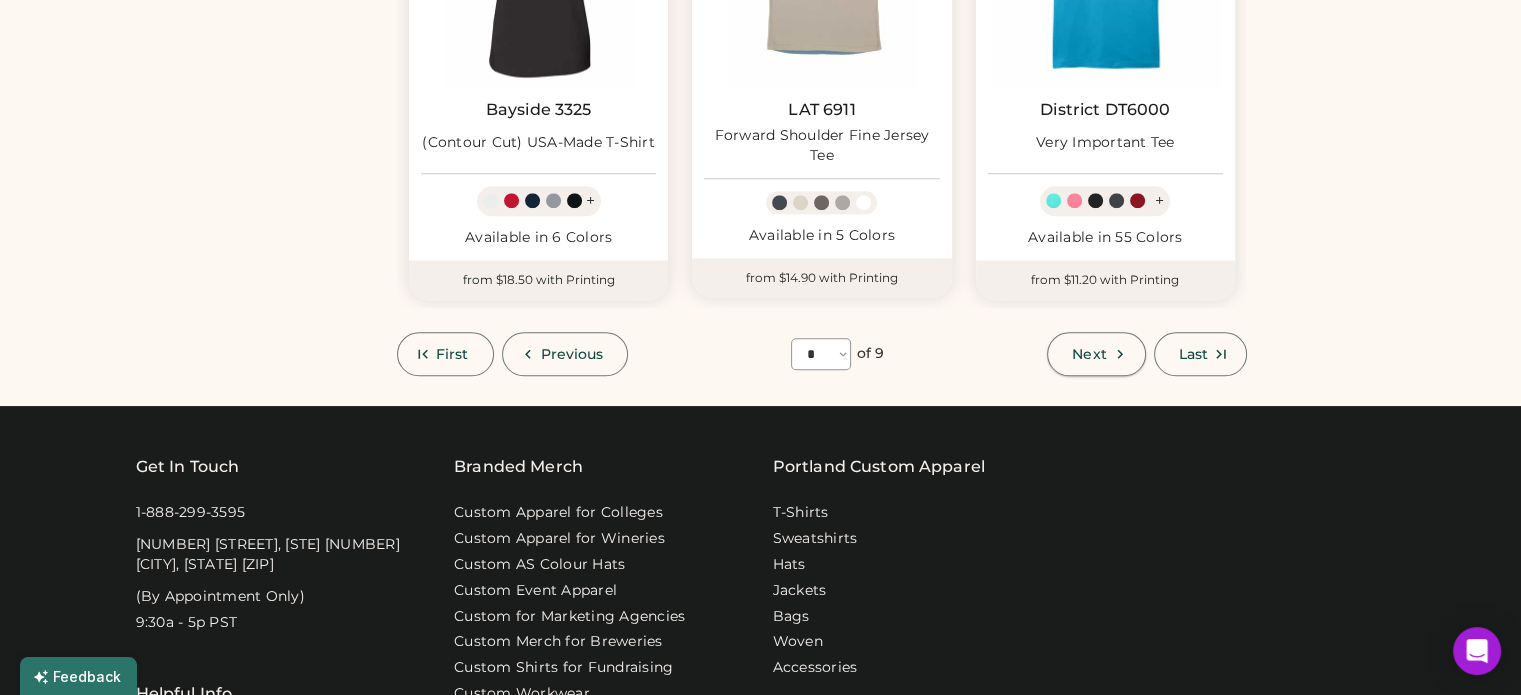 click on "Next" at bounding box center [1096, 354] 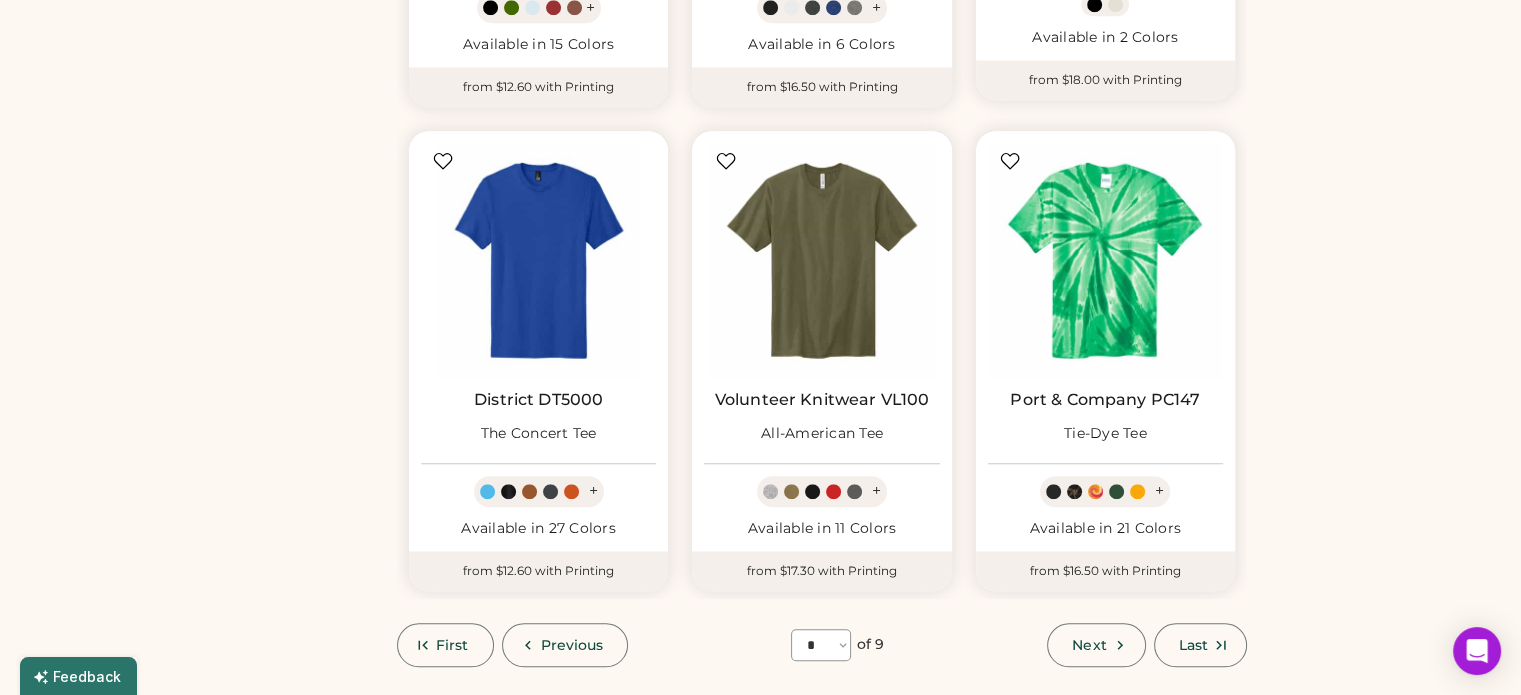 scroll, scrollTop: 1787, scrollLeft: 0, axis: vertical 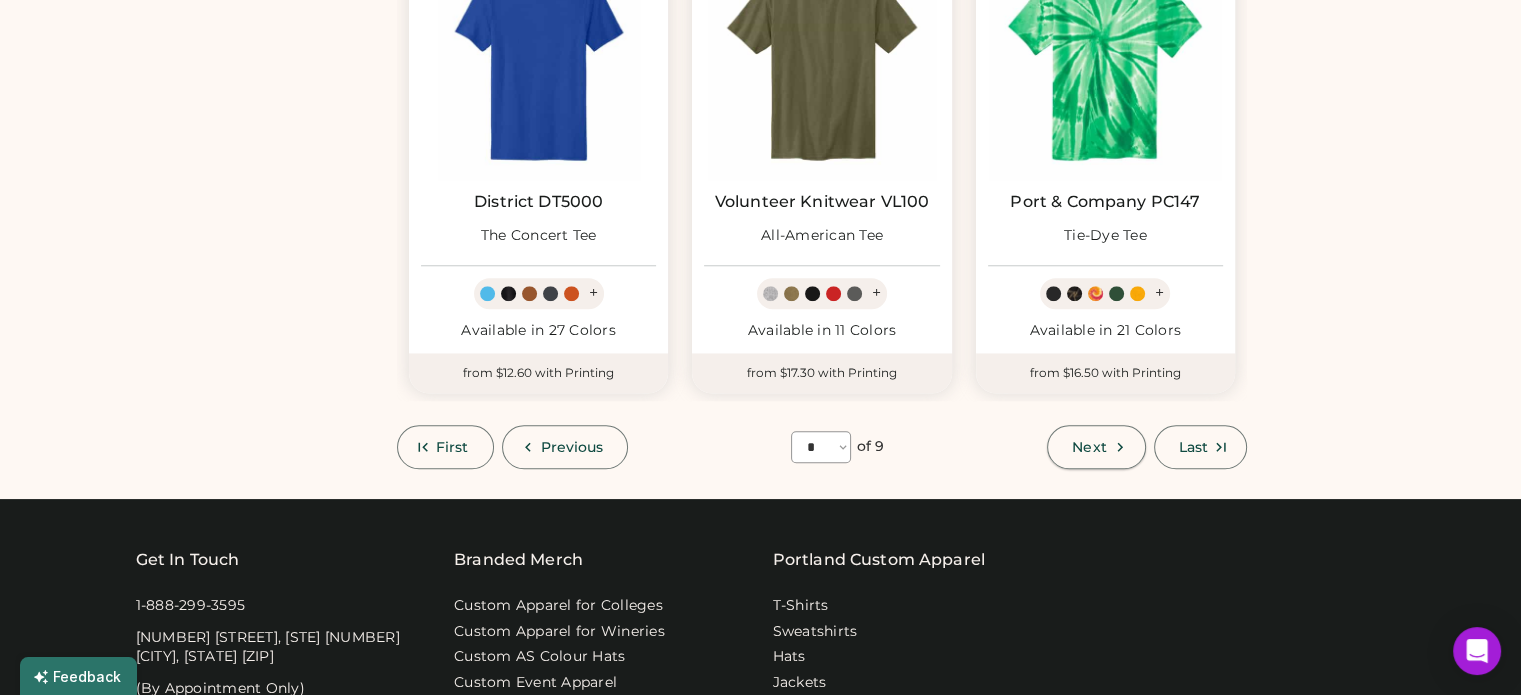 click on "Next" at bounding box center (1096, 447) 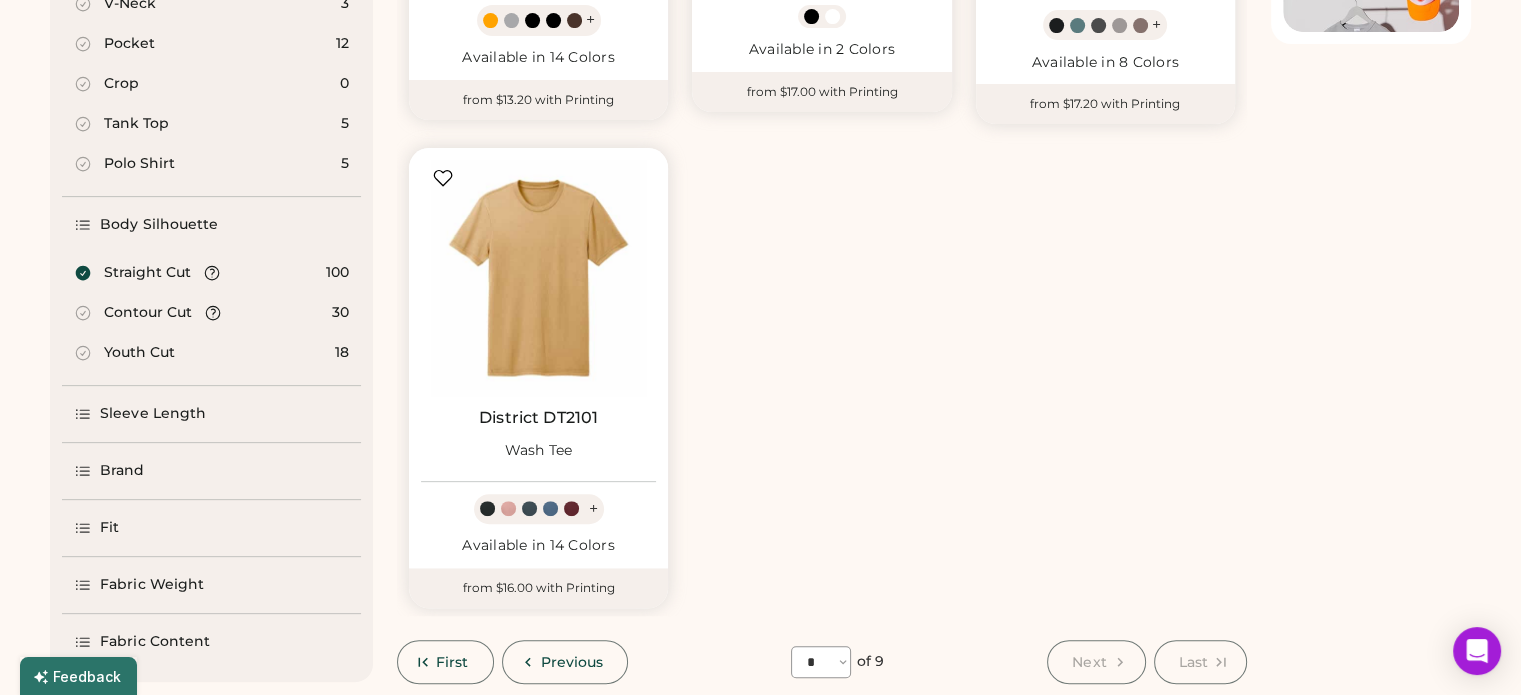 scroll, scrollTop: 787, scrollLeft: 0, axis: vertical 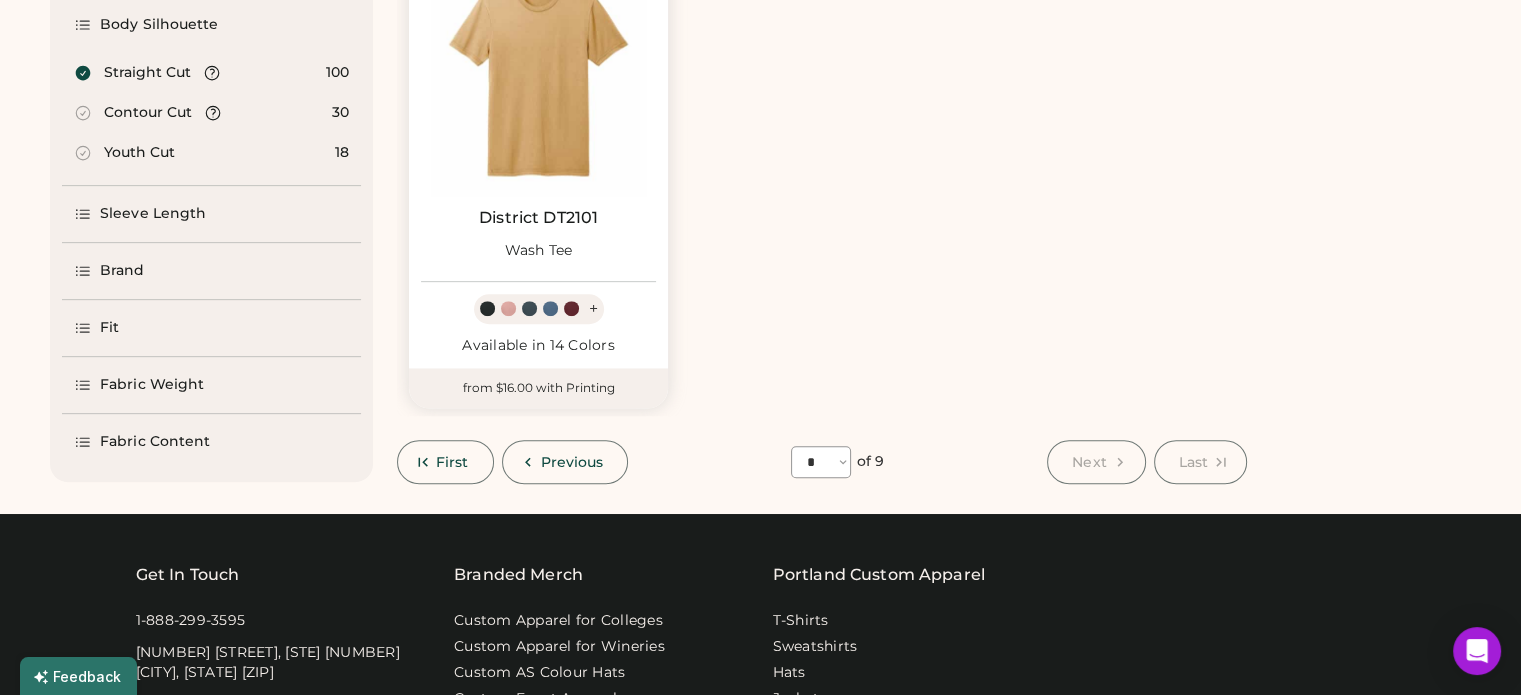 click on "First Previous **** * * * * * * * * * of 9 Next Last" at bounding box center [822, 462] 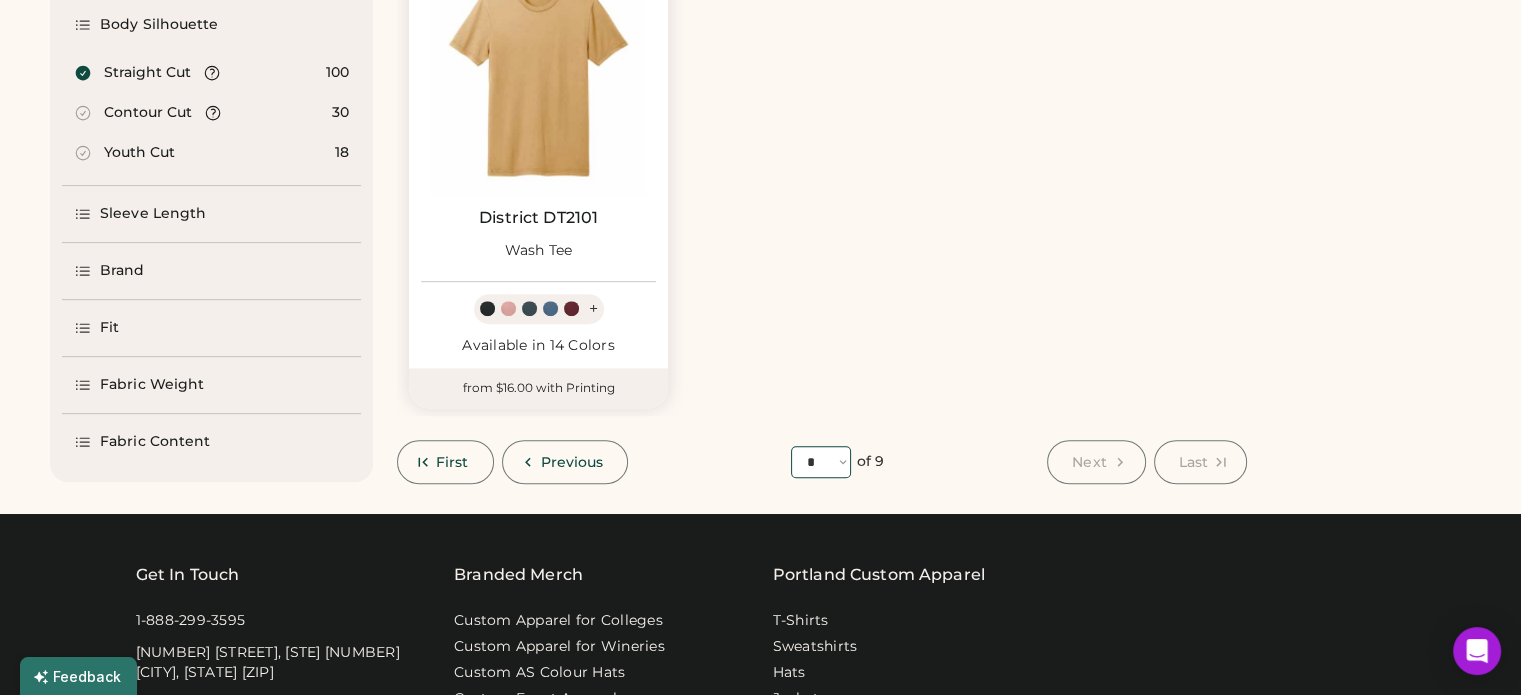 click on "**** * * * * * * * * *" at bounding box center [821, 462] 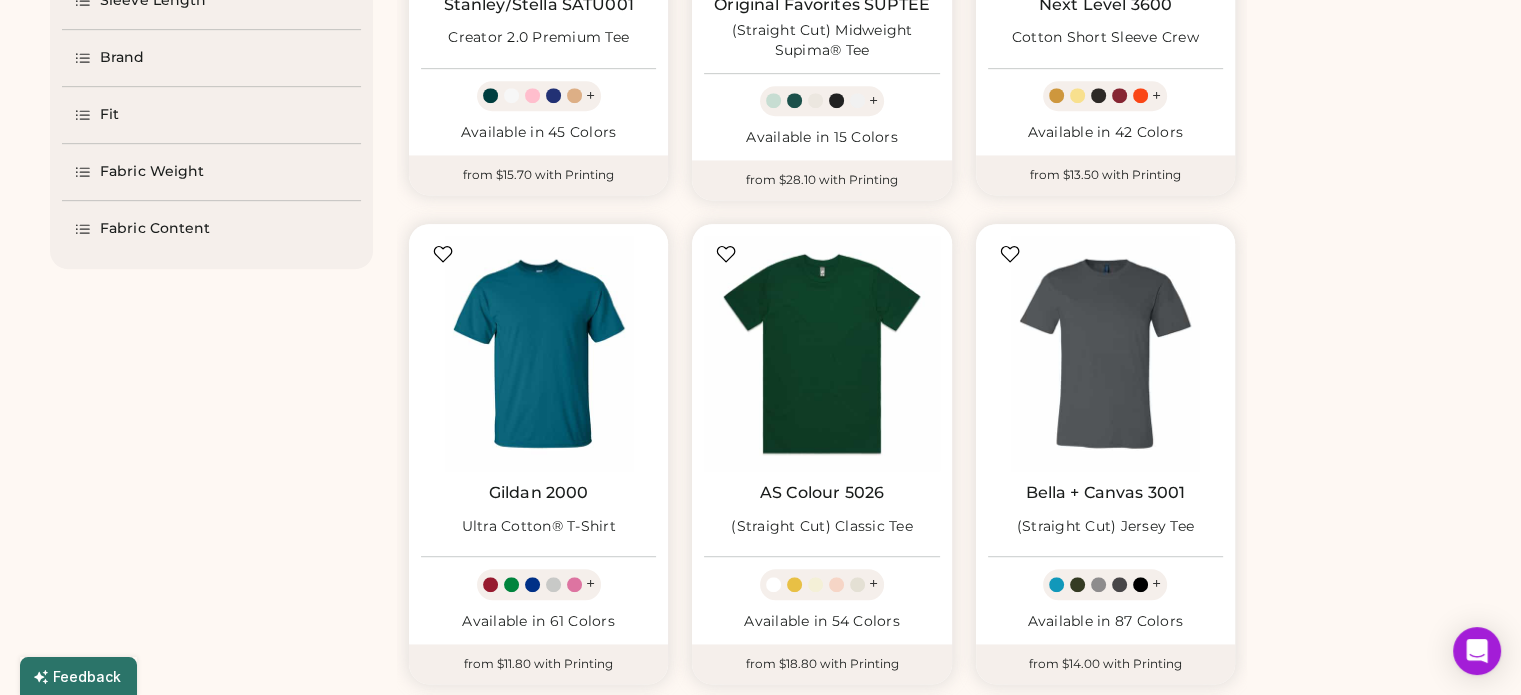 scroll, scrollTop: 400, scrollLeft: 0, axis: vertical 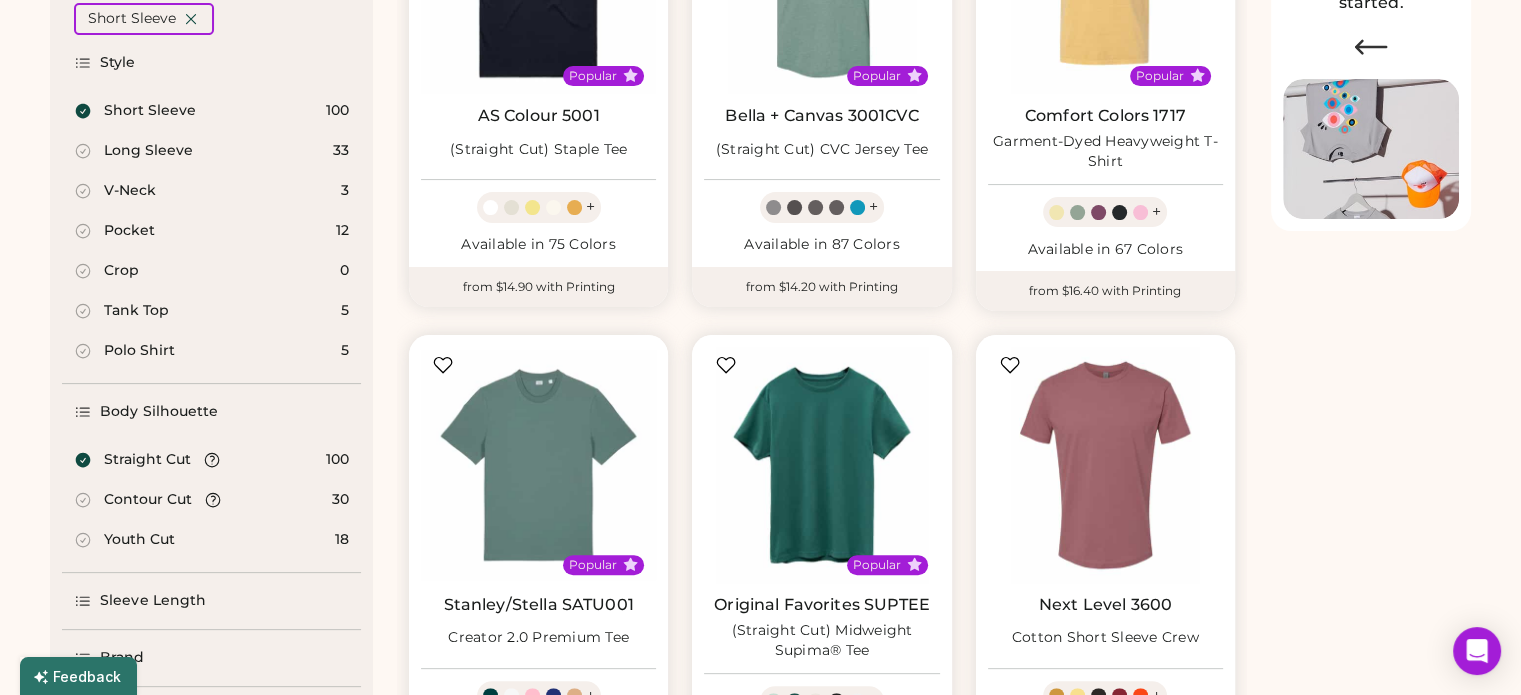 click 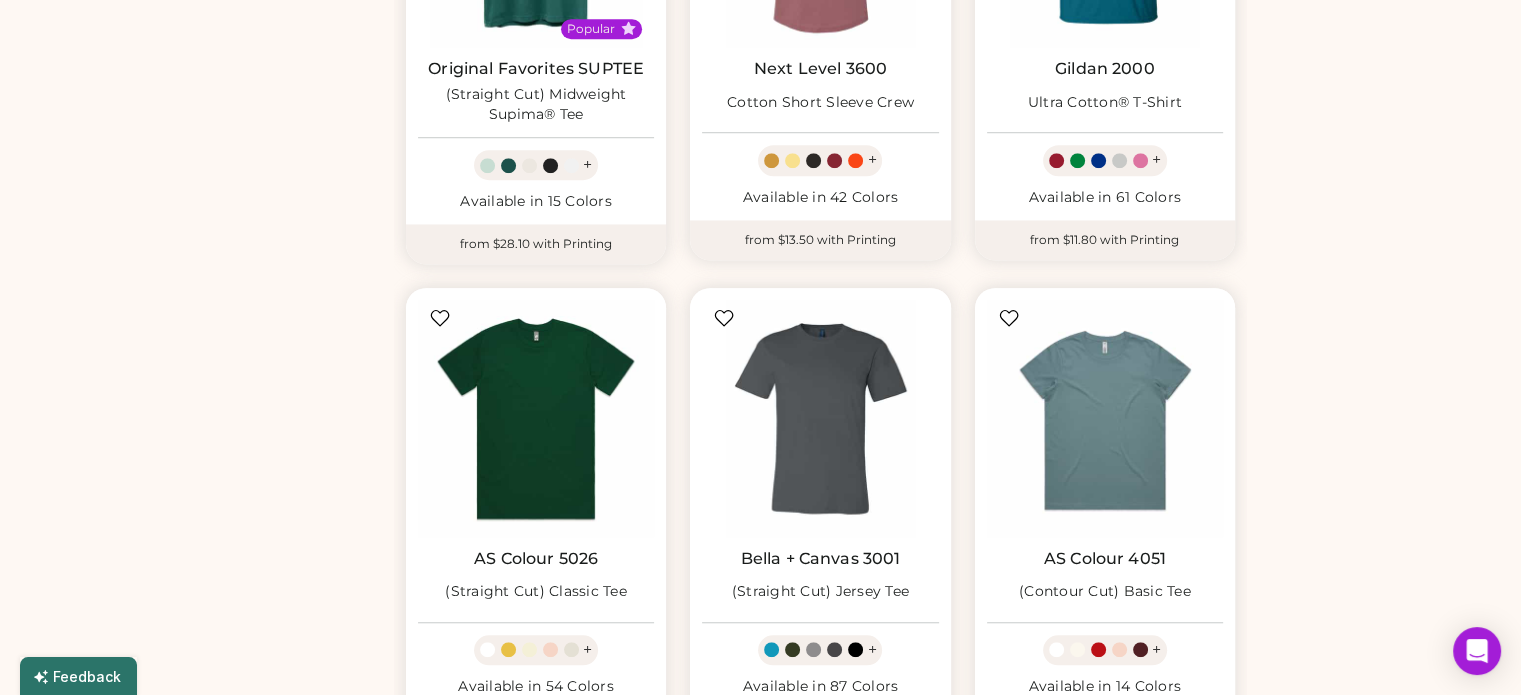 scroll, scrollTop: 1600, scrollLeft: 0, axis: vertical 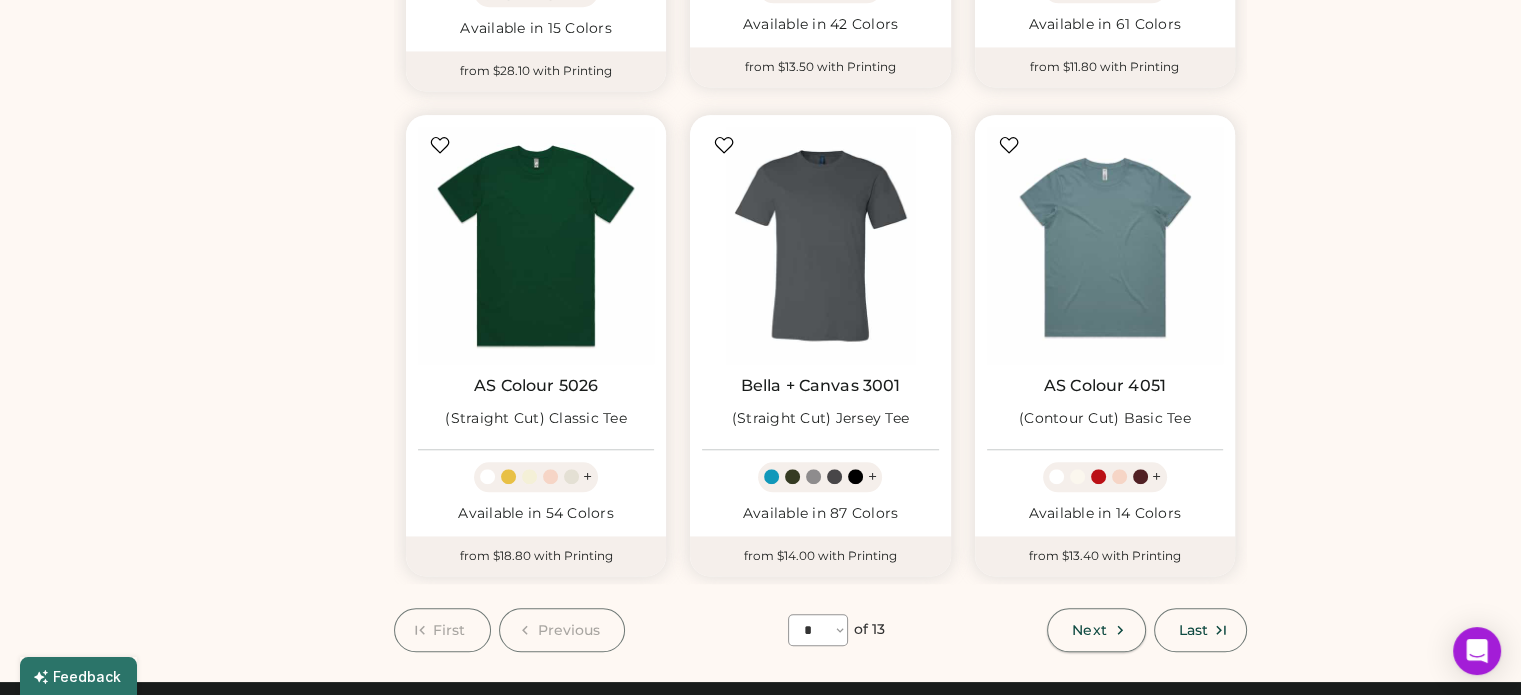 click on "Next" at bounding box center [1089, 630] 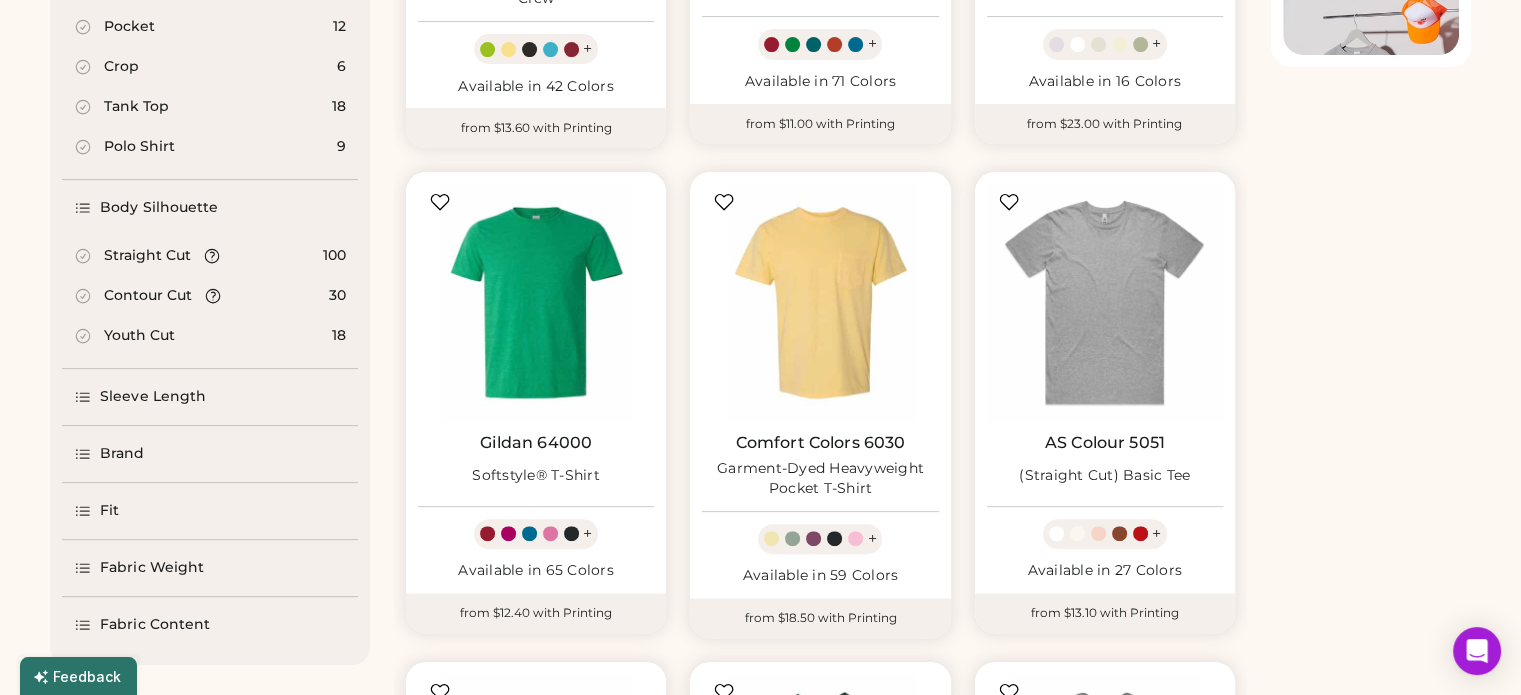 scroll, scrollTop: 600, scrollLeft: 0, axis: vertical 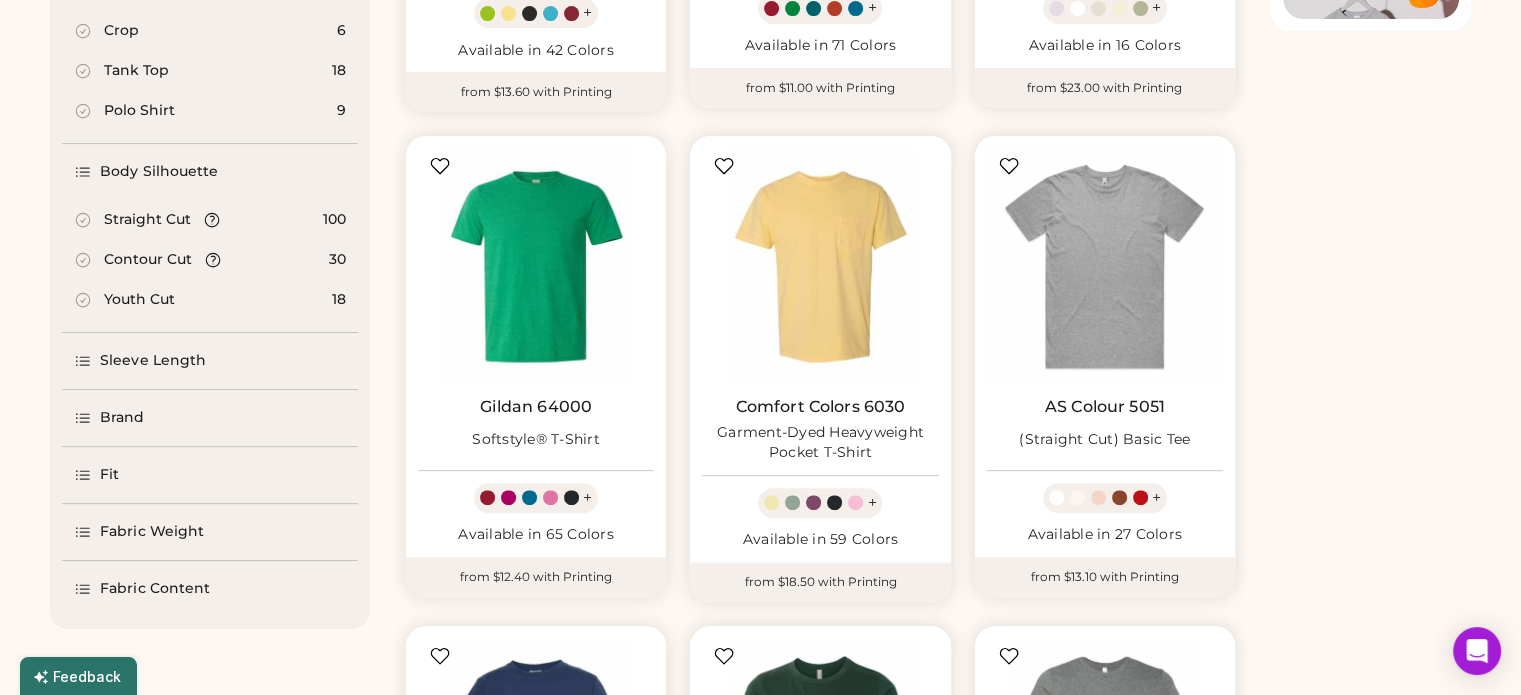 click on "Brand" at bounding box center (109, 418) 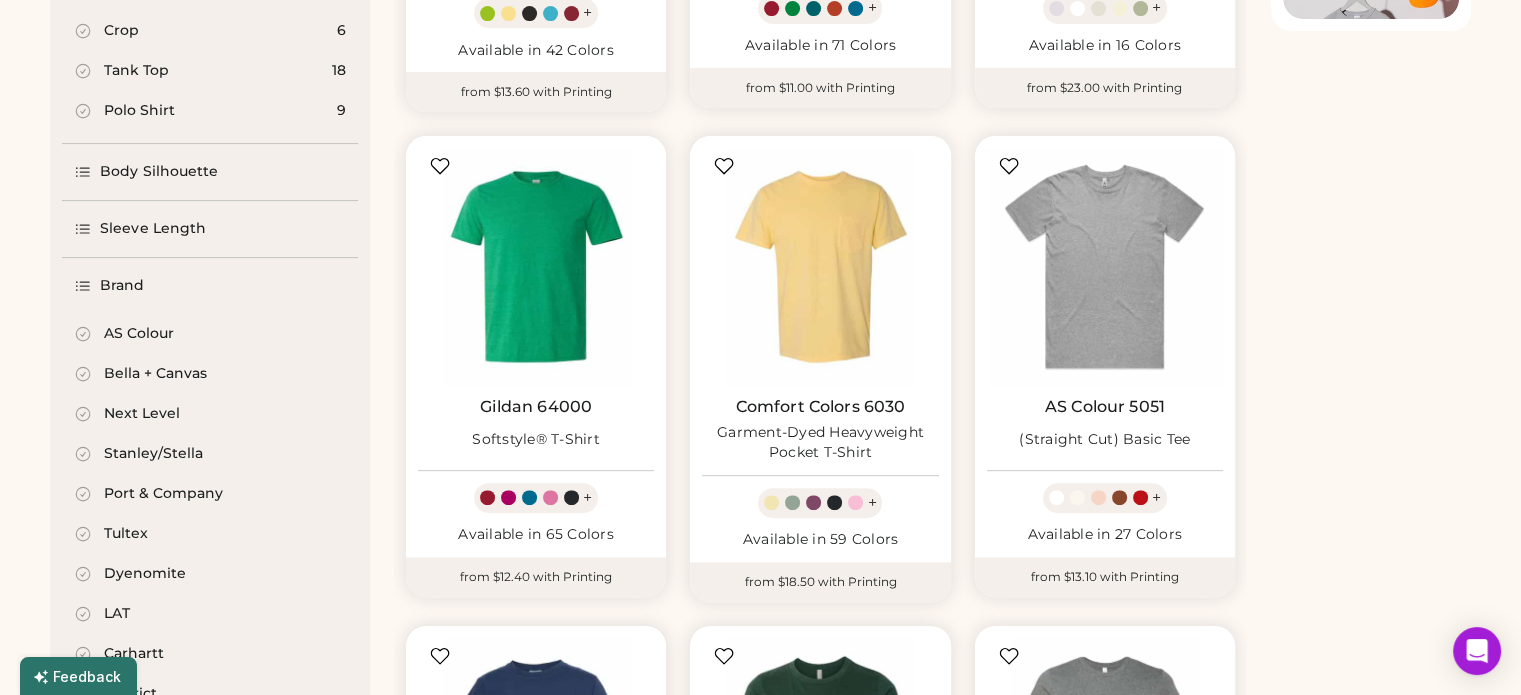 click 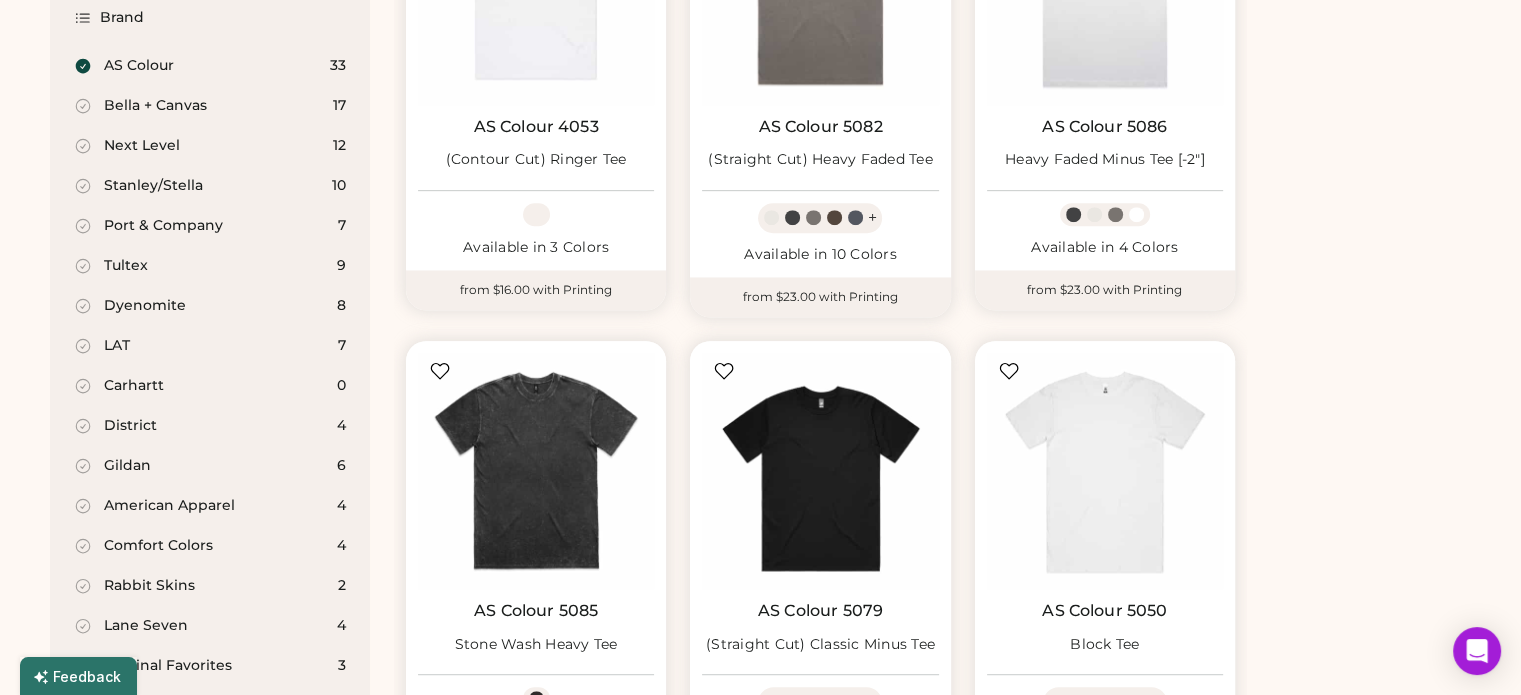 scroll, scrollTop: 900, scrollLeft: 0, axis: vertical 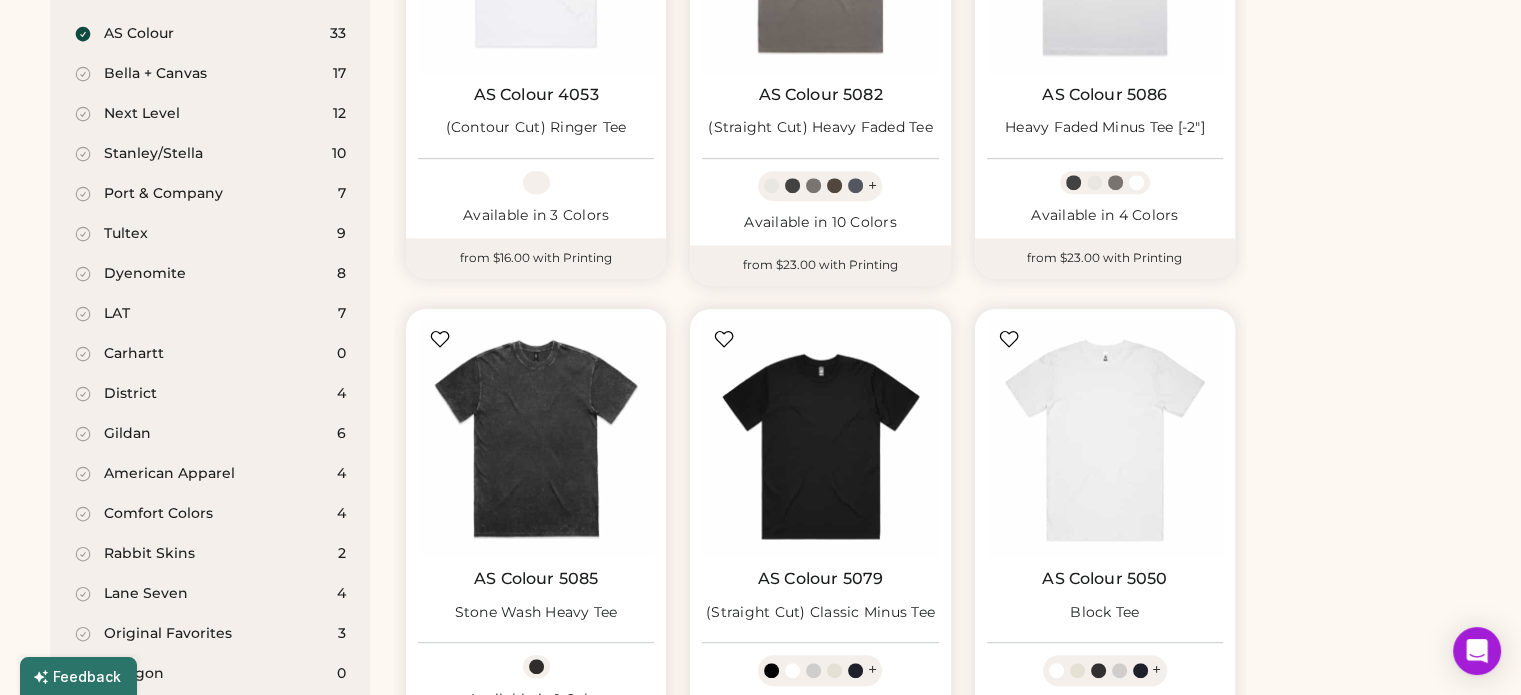 click 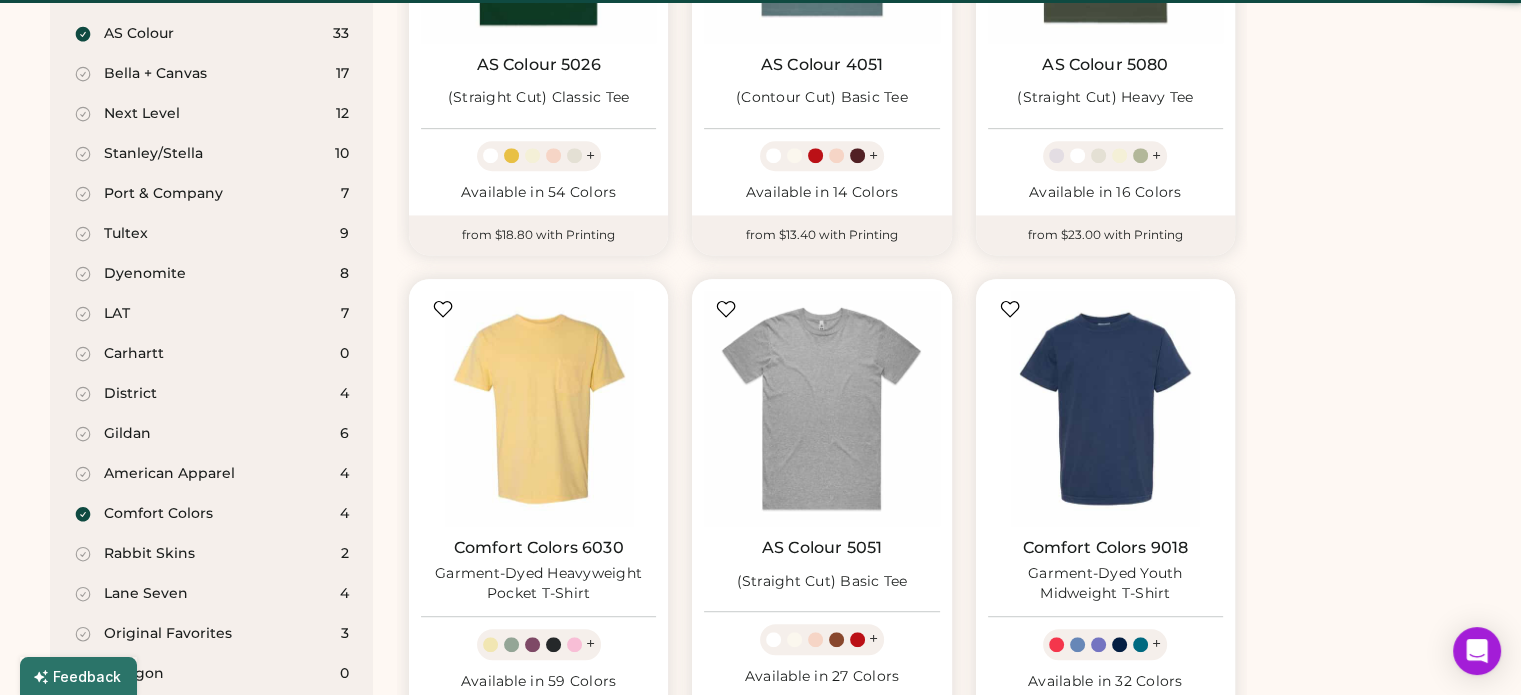 select on "*" 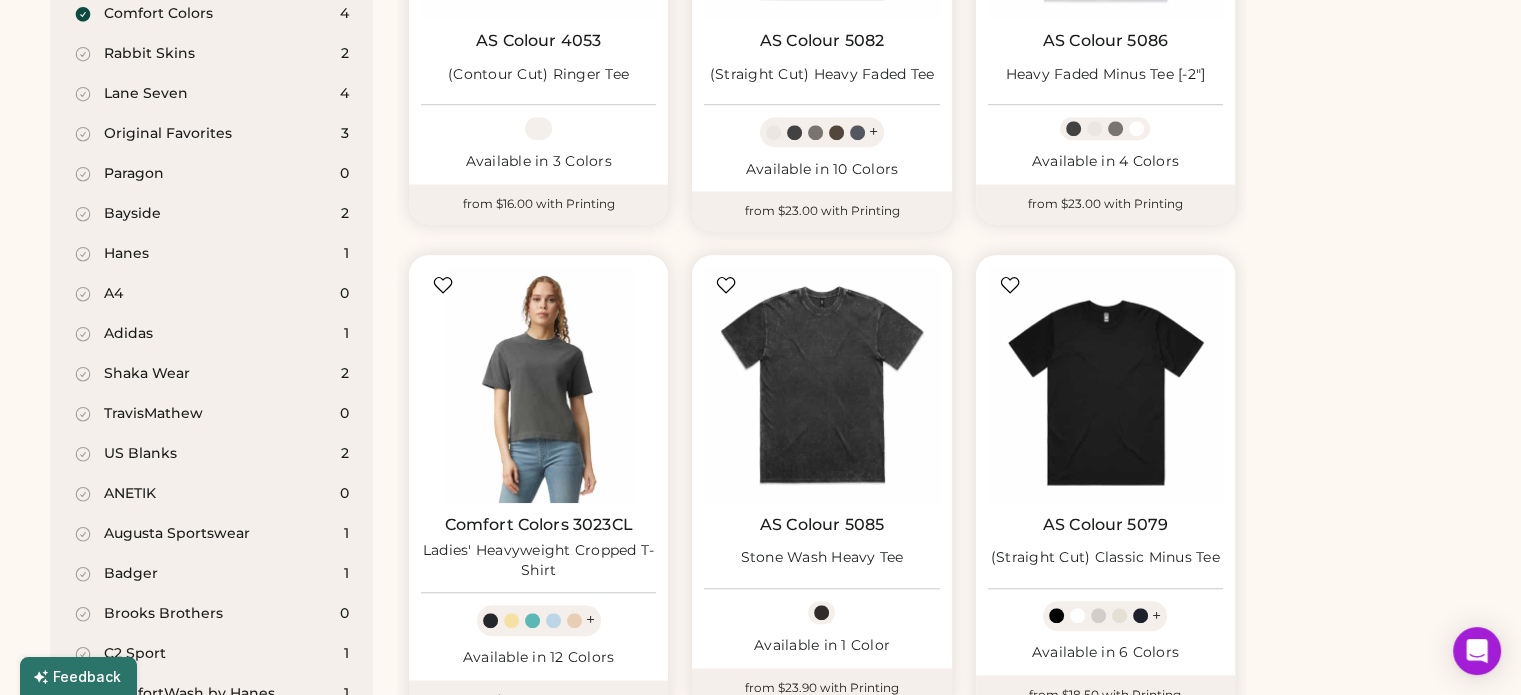scroll, scrollTop: 1540, scrollLeft: 0, axis: vertical 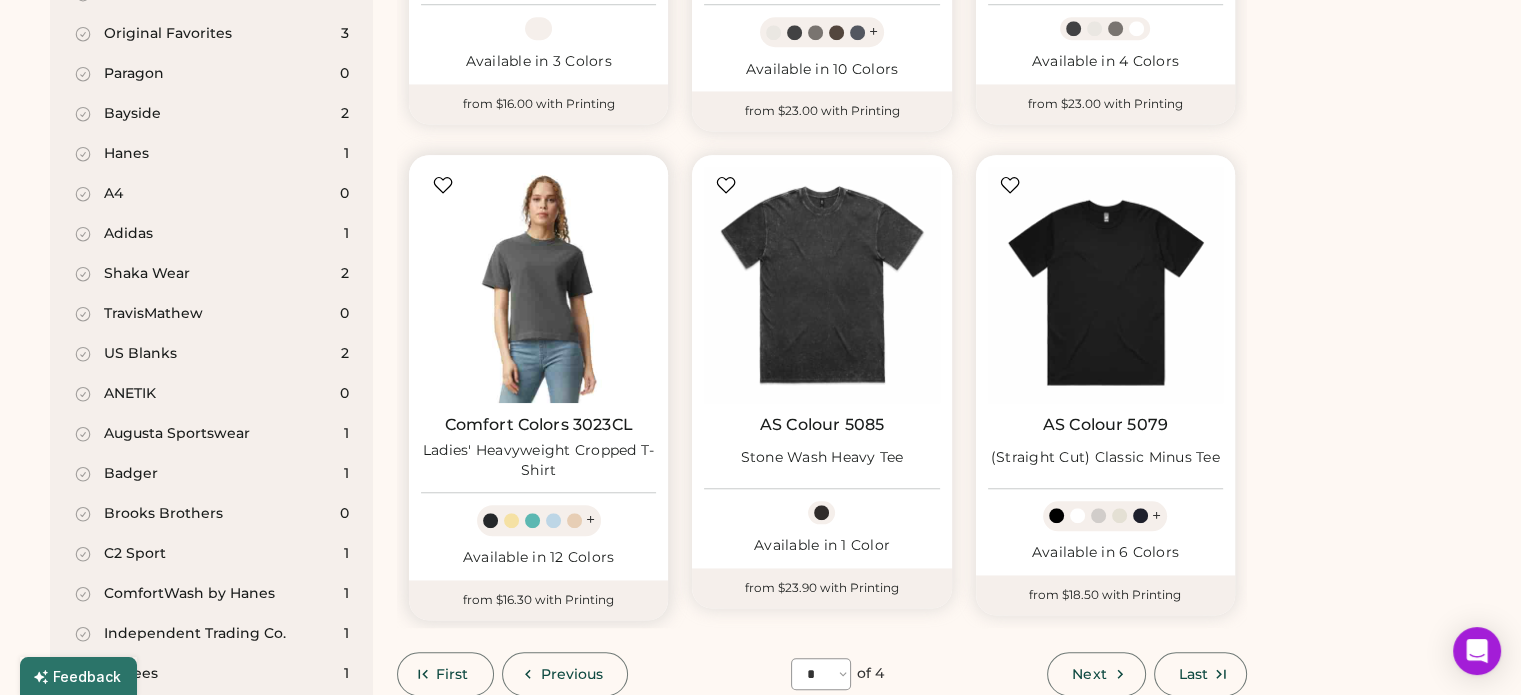 click at bounding box center [538, 284] 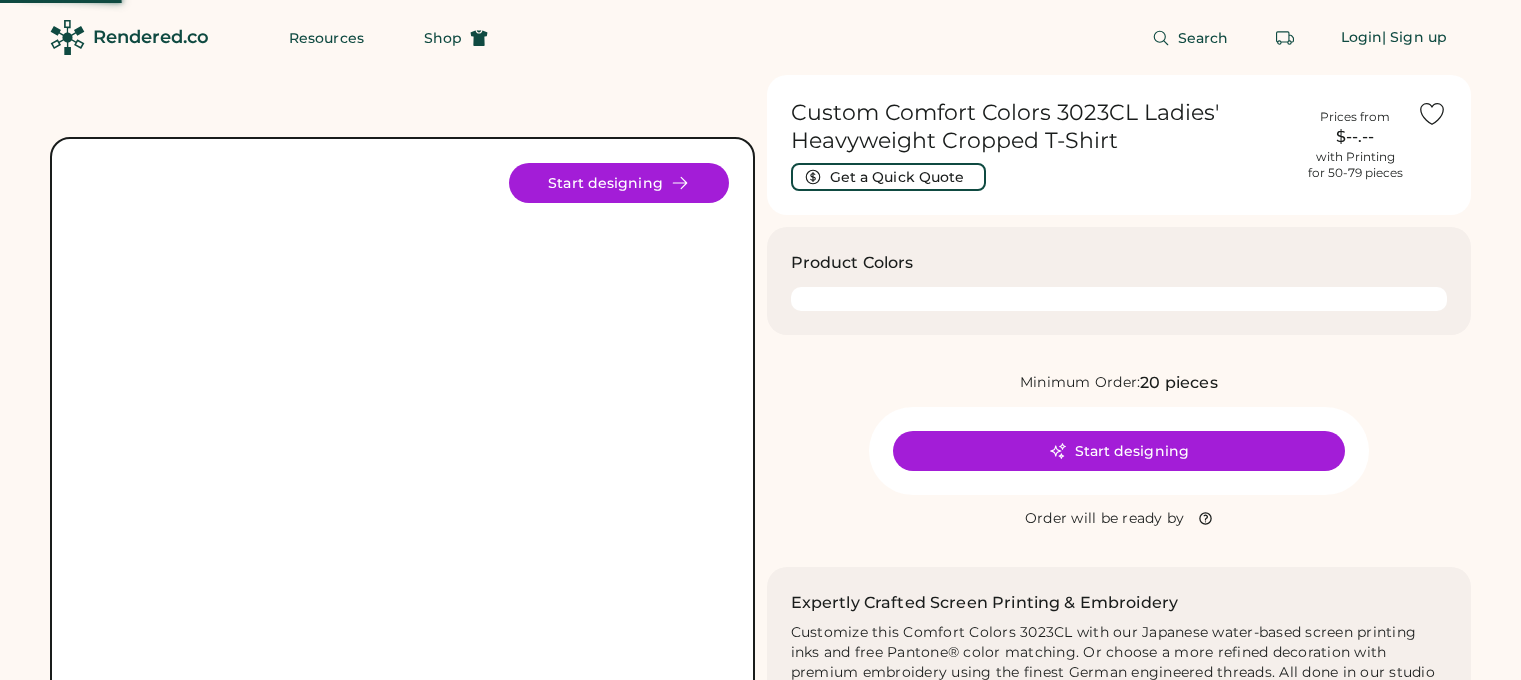 scroll, scrollTop: 0, scrollLeft: 0, axis: both 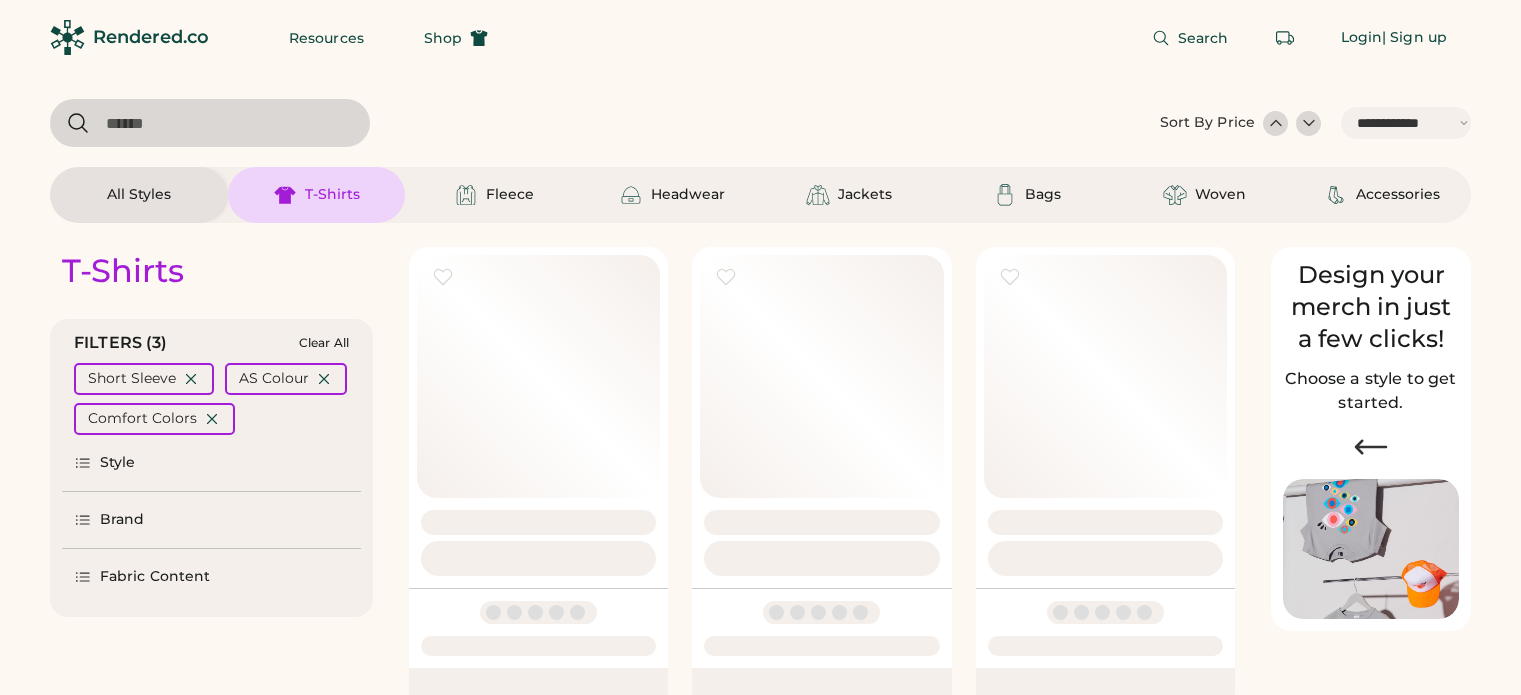 select on "*****" 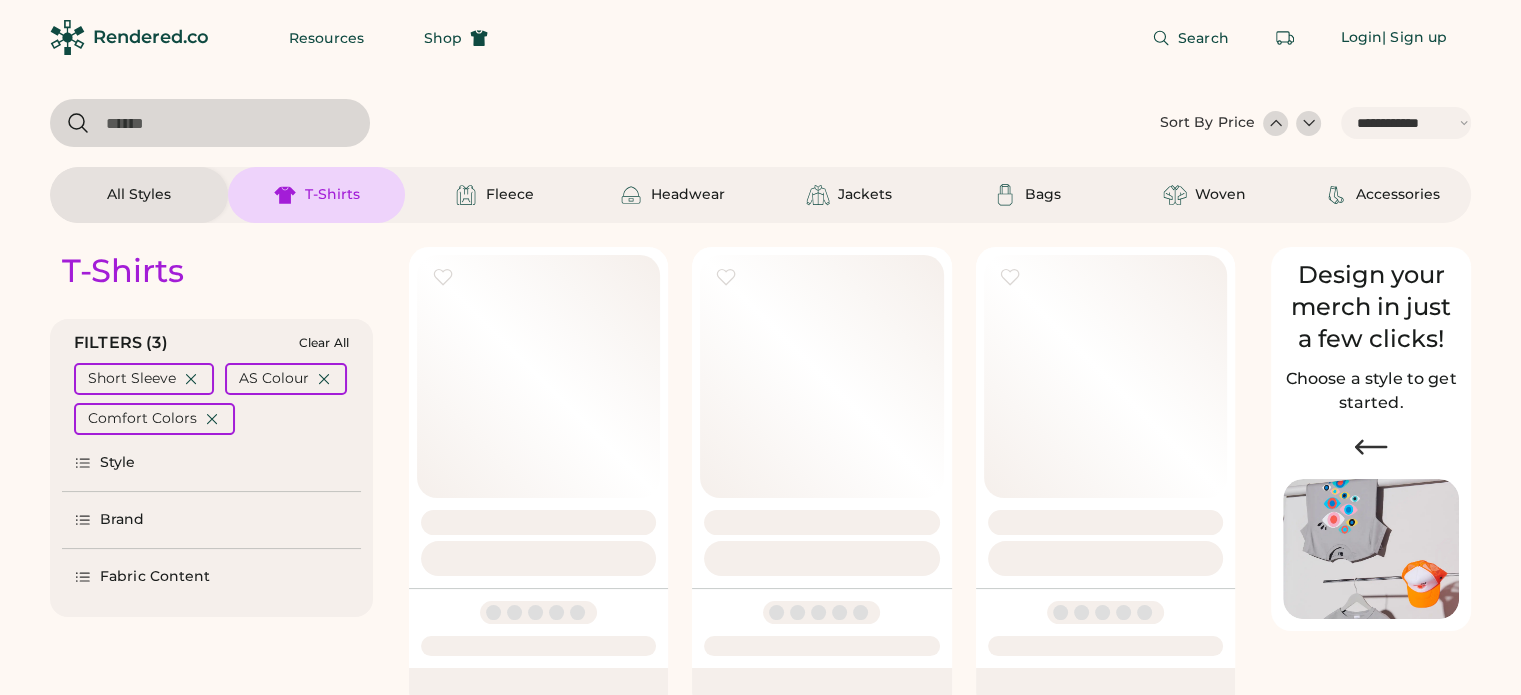 scroll, scrollTop: 0, scrollLeft: 0, axis: both 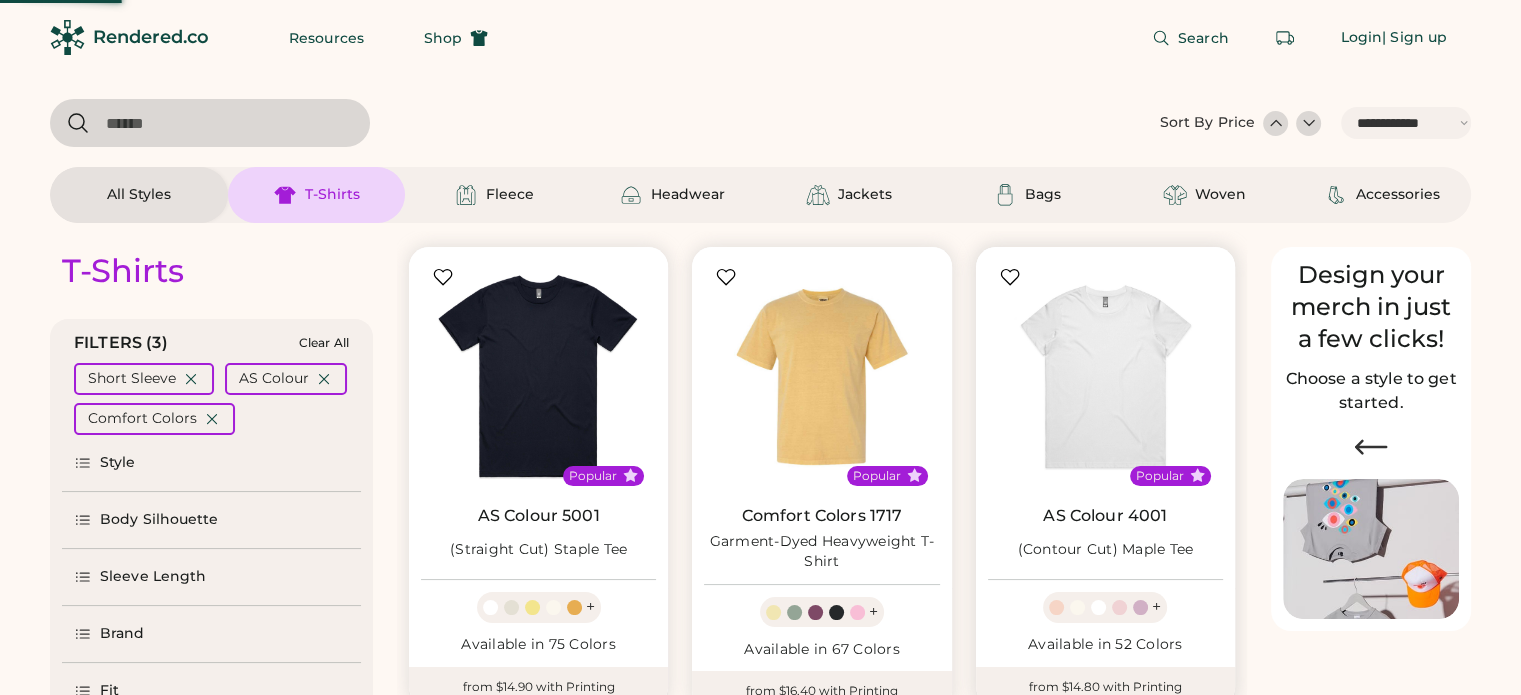 select on "*" 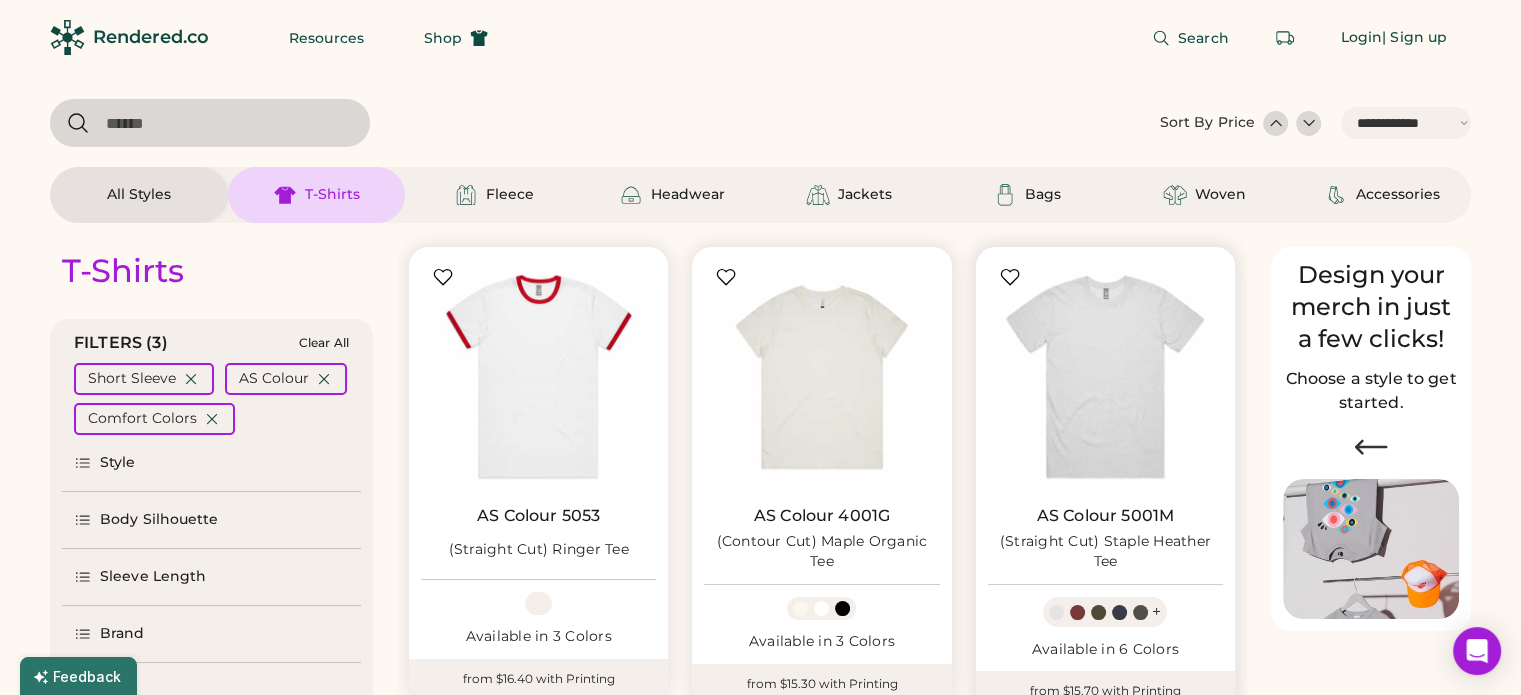 scroll, scrollTop: 700, scrollLeft: 0, axis: vertical 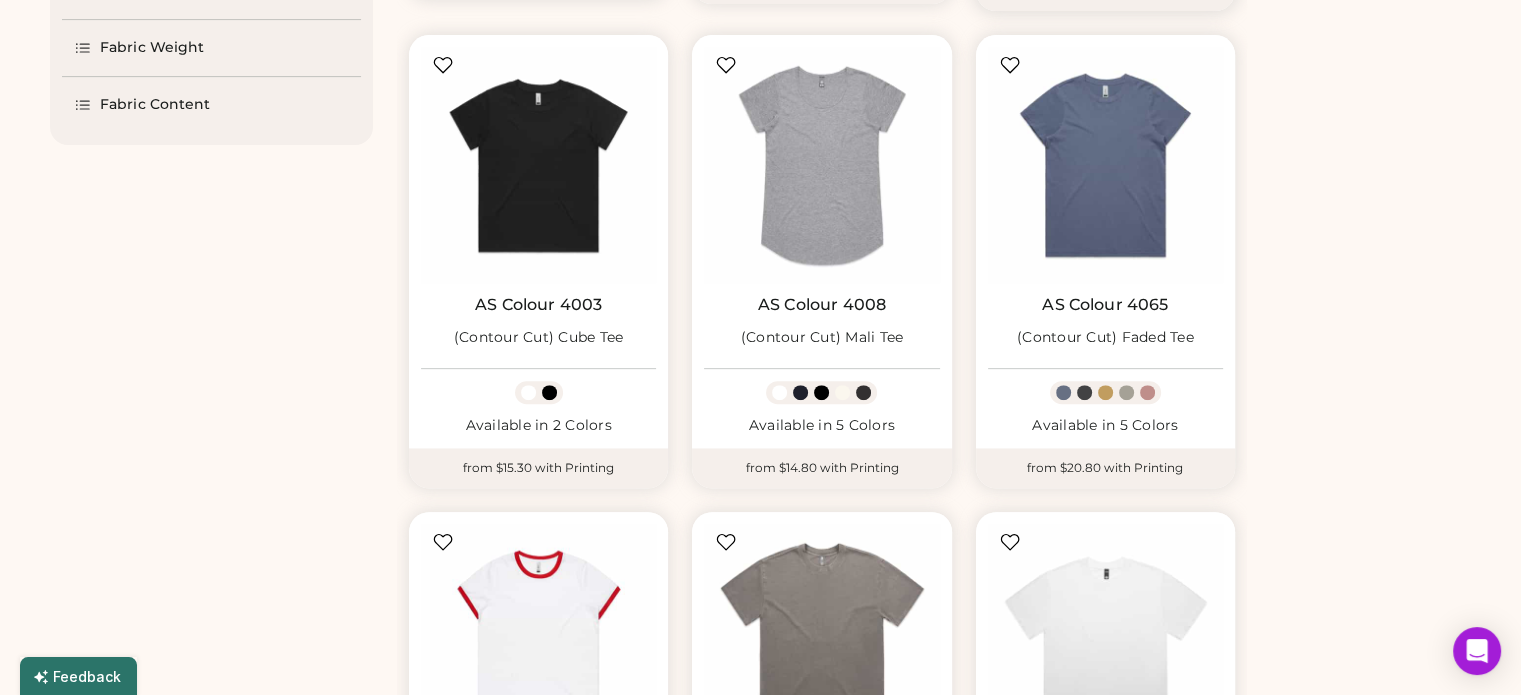 select on "*****" 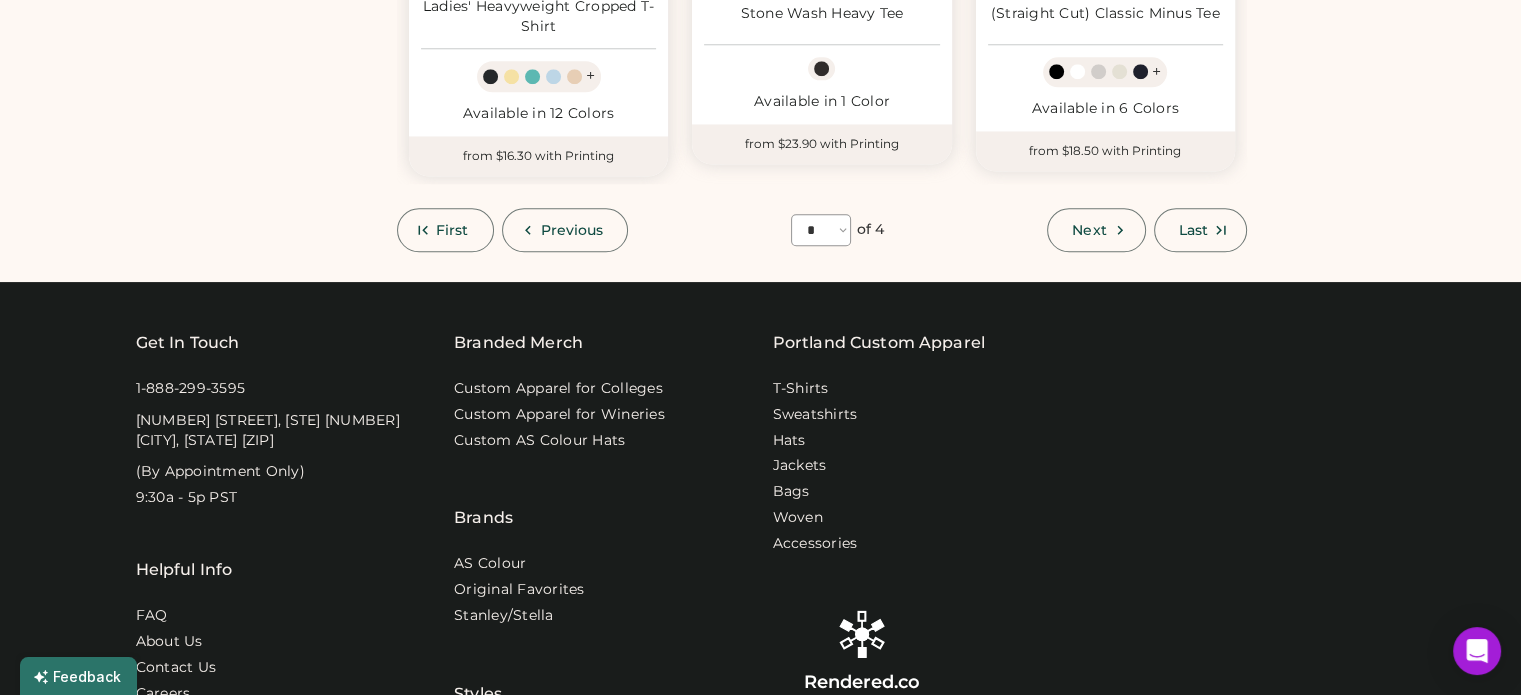 scroll, scrollTop: 1700, scrollLeft: 0, axis: vertical 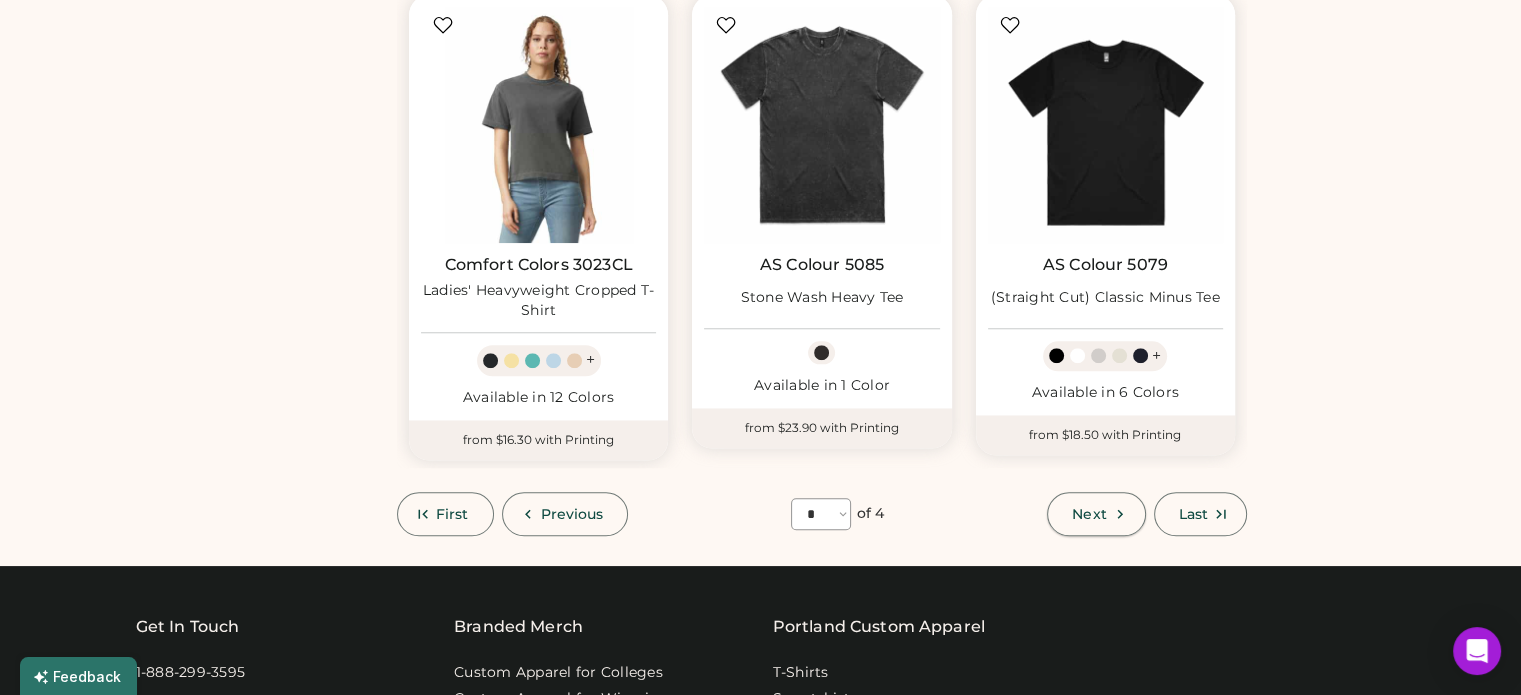 click on "Next" at bounding box center (1089, 514) 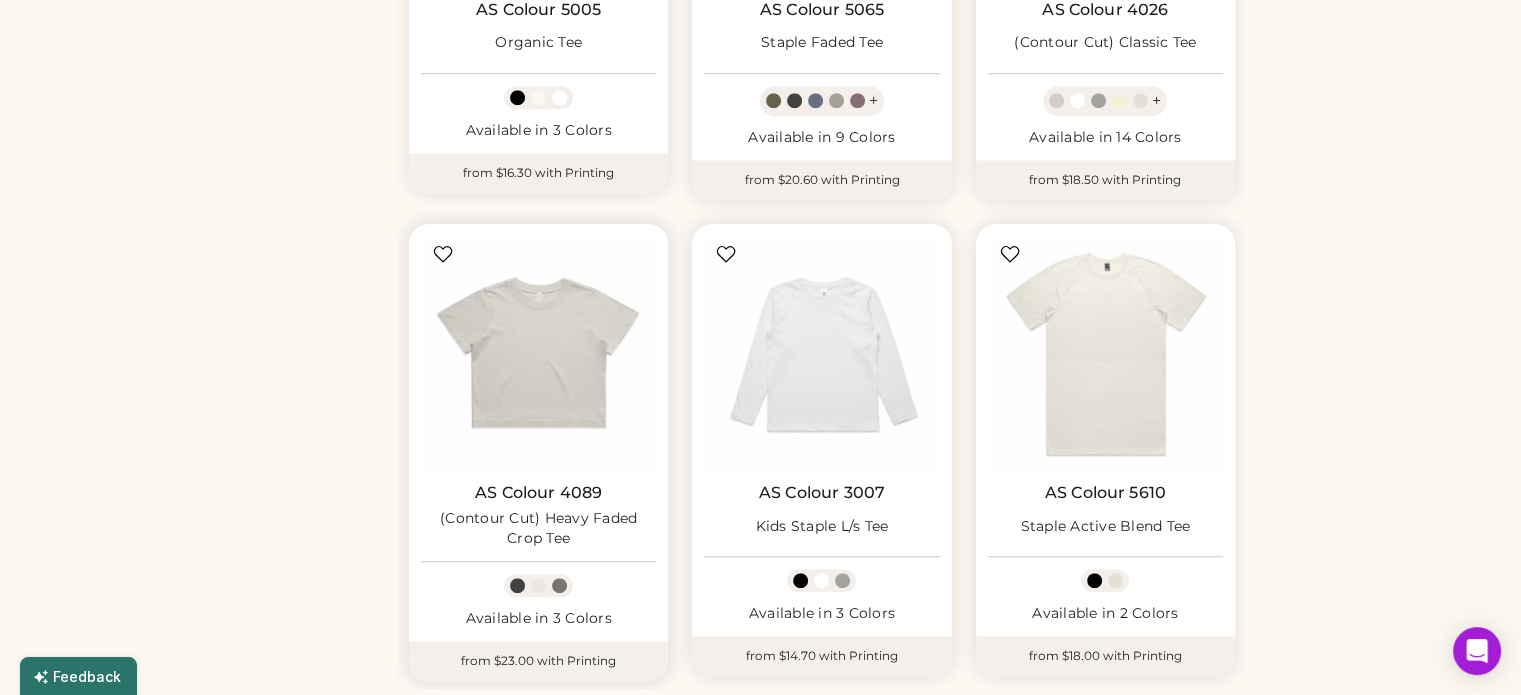 scroll, scrollTop: 1487, scrollLeft: 0, axis: vertical 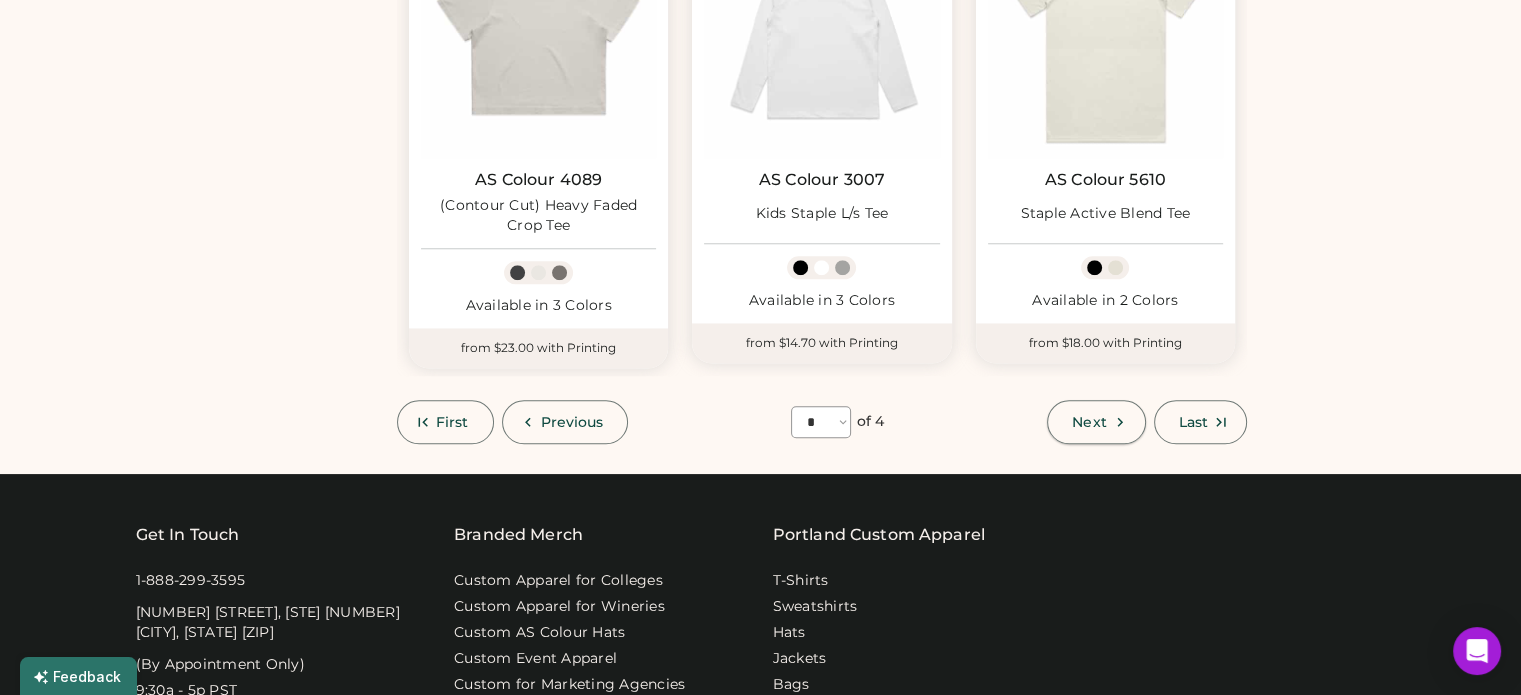 click on "Next" at bounding box center (1089, 422) 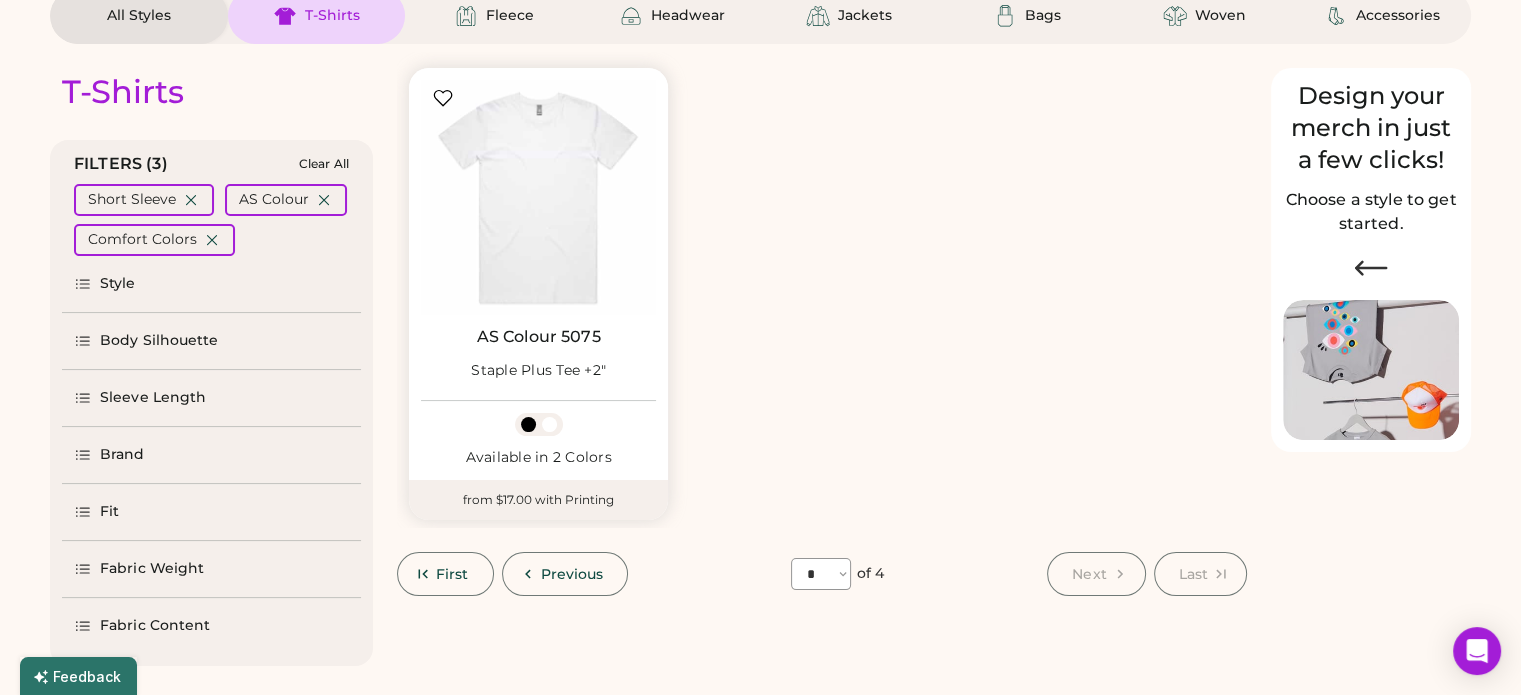 scroll, scrollTop: 287, scrollLeft: 0, axis: vertical 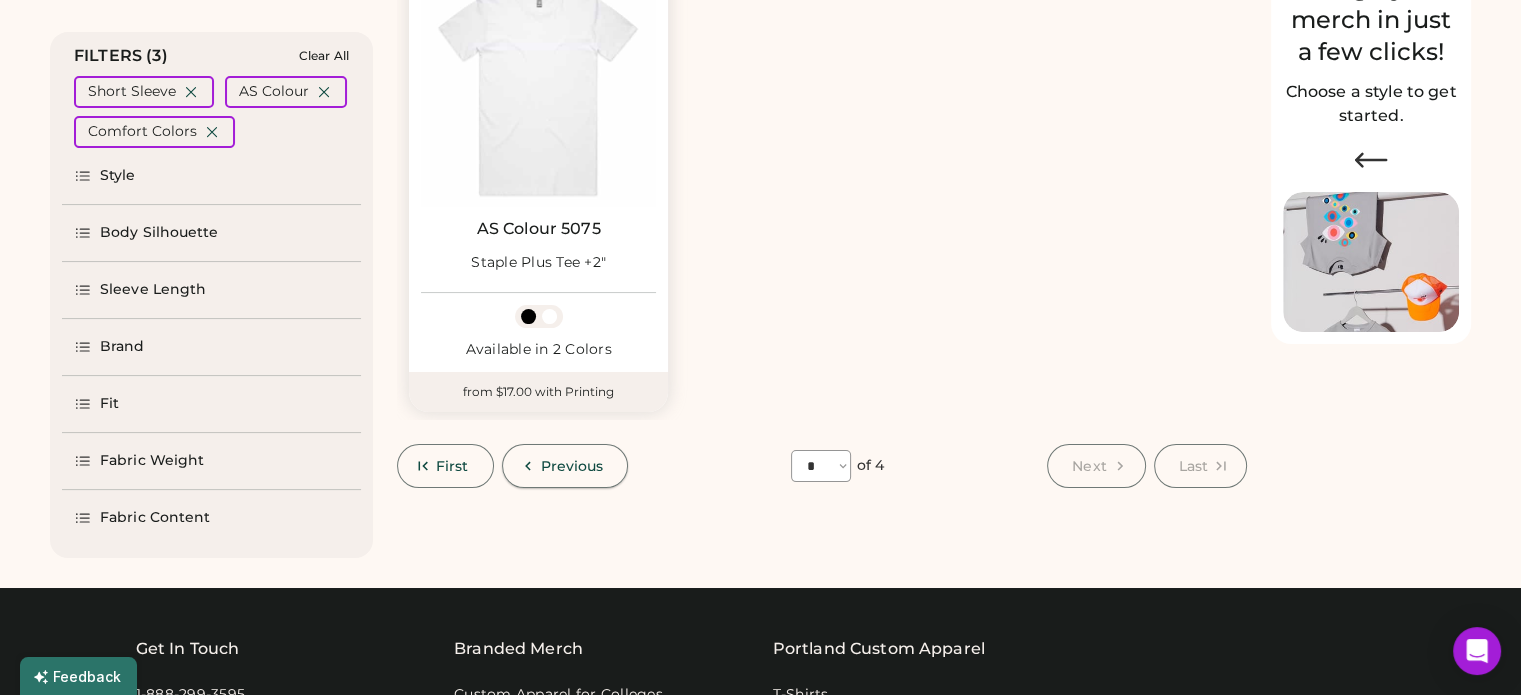 click on "Previous" at bounding box center [572, 466] 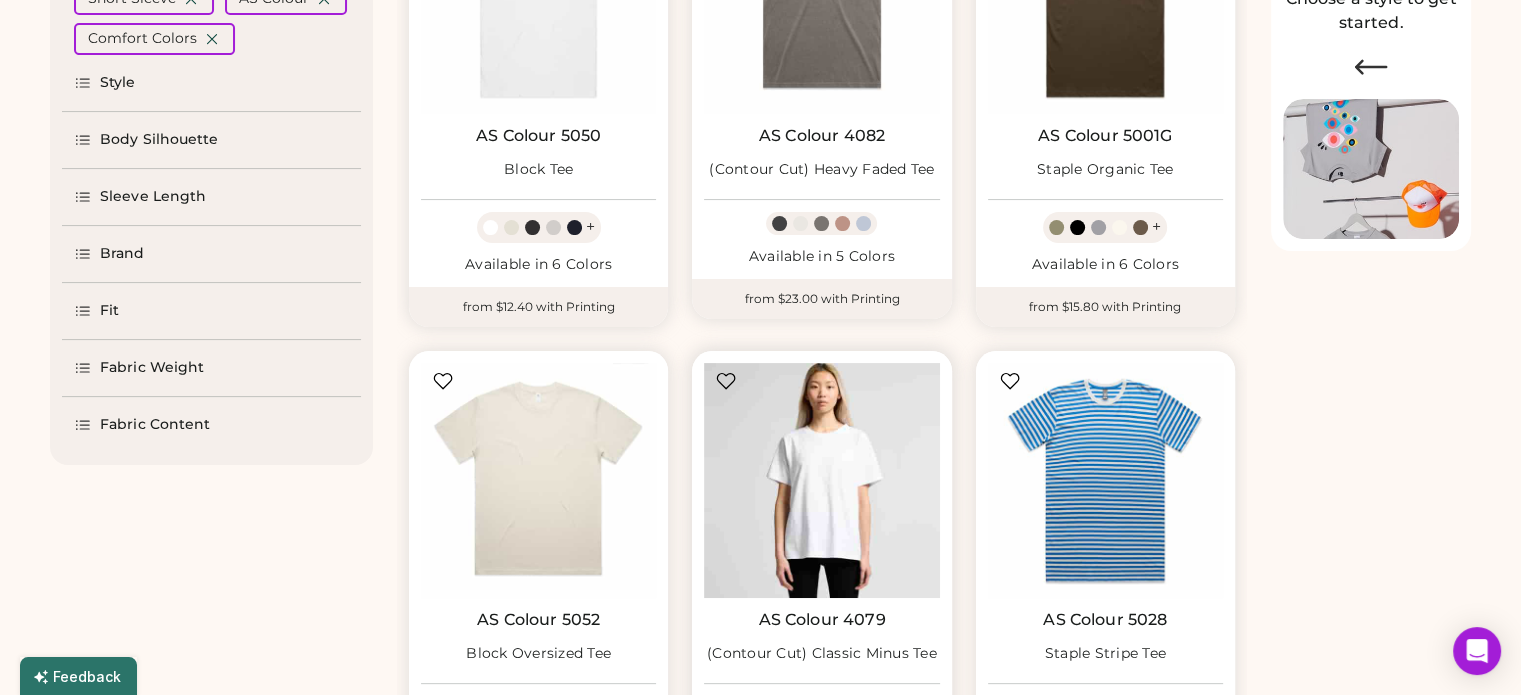 scroll, scrollTop: 187, scrollLeft: 0, axis: vertical 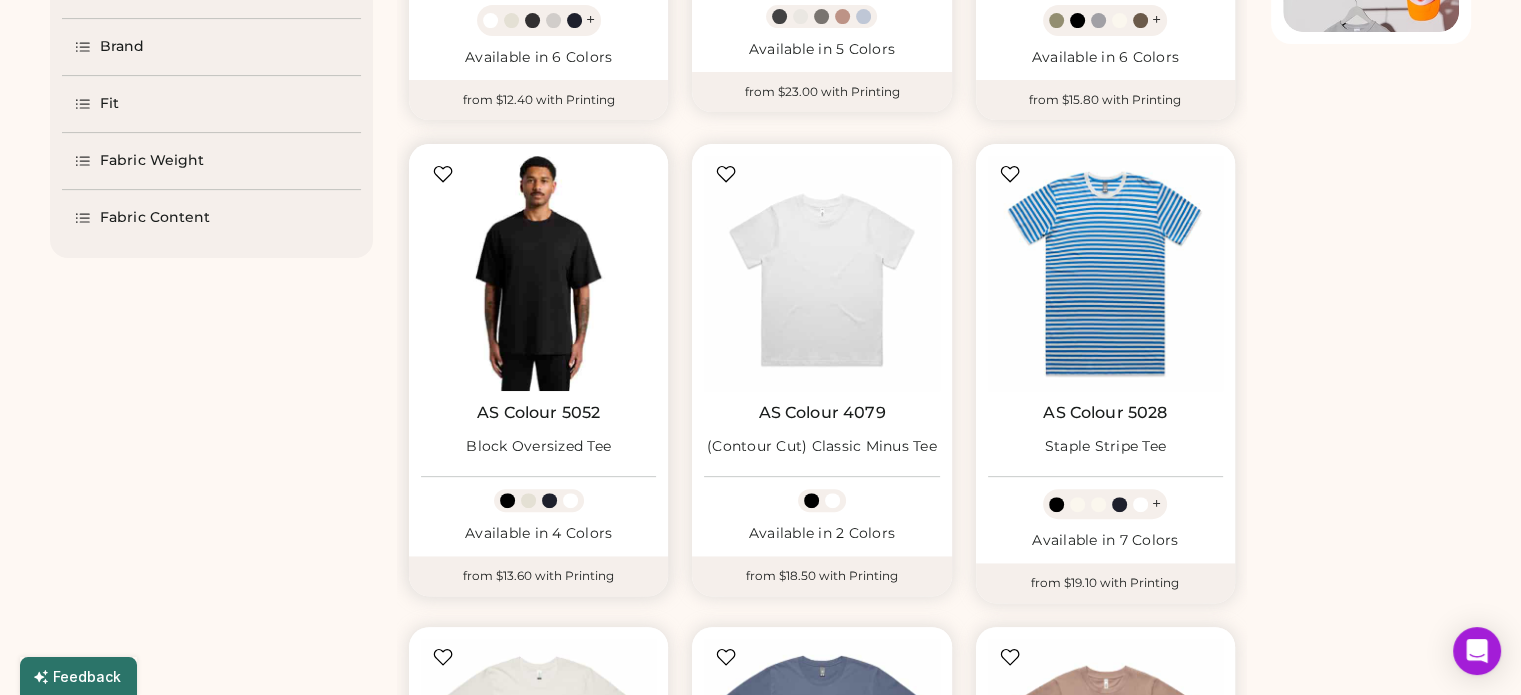 click at bounding box center (538, 273) 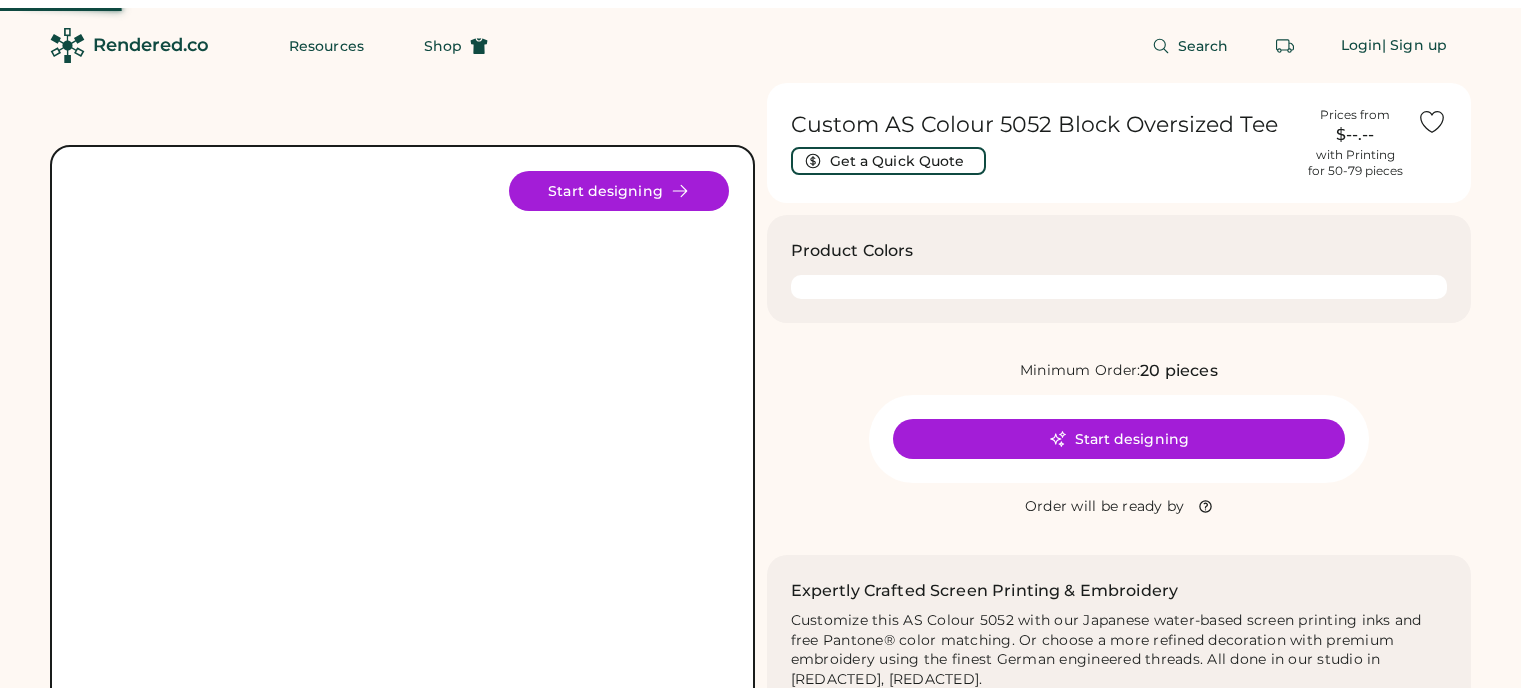 scroll, scrollTop: 0, scrollLeft: 0, axis: both 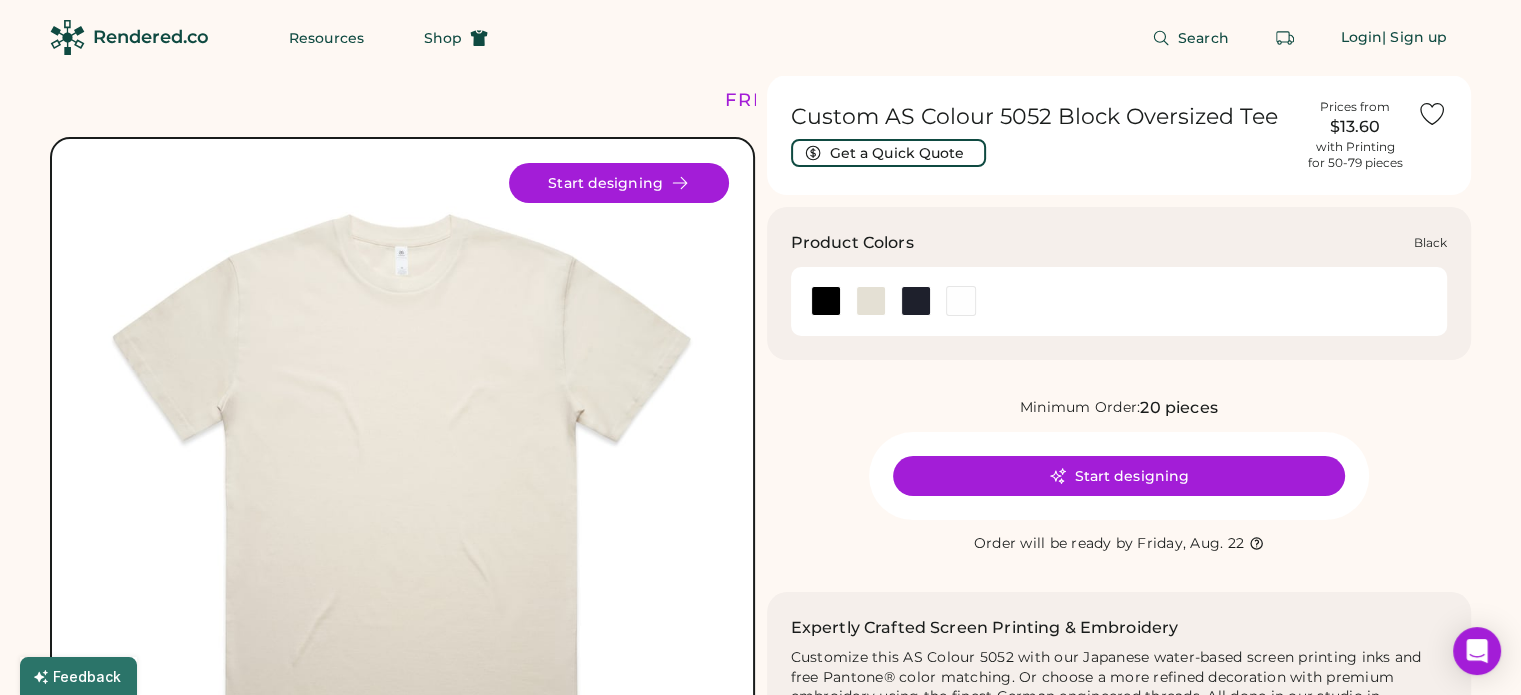 click at bounding box center [826, 301] 